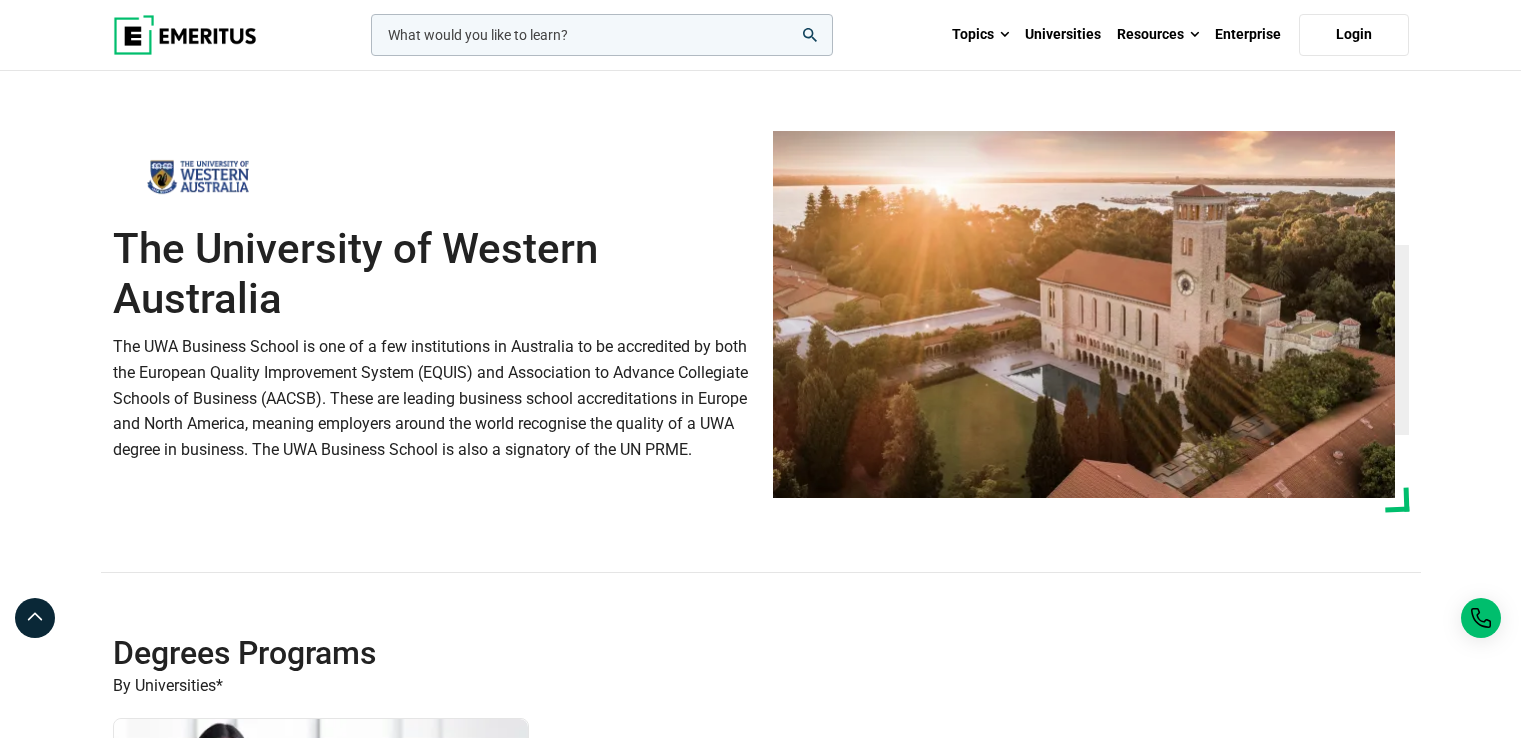 scroll, scrollTop: 256, scrollLeft: 0, axis: vertical 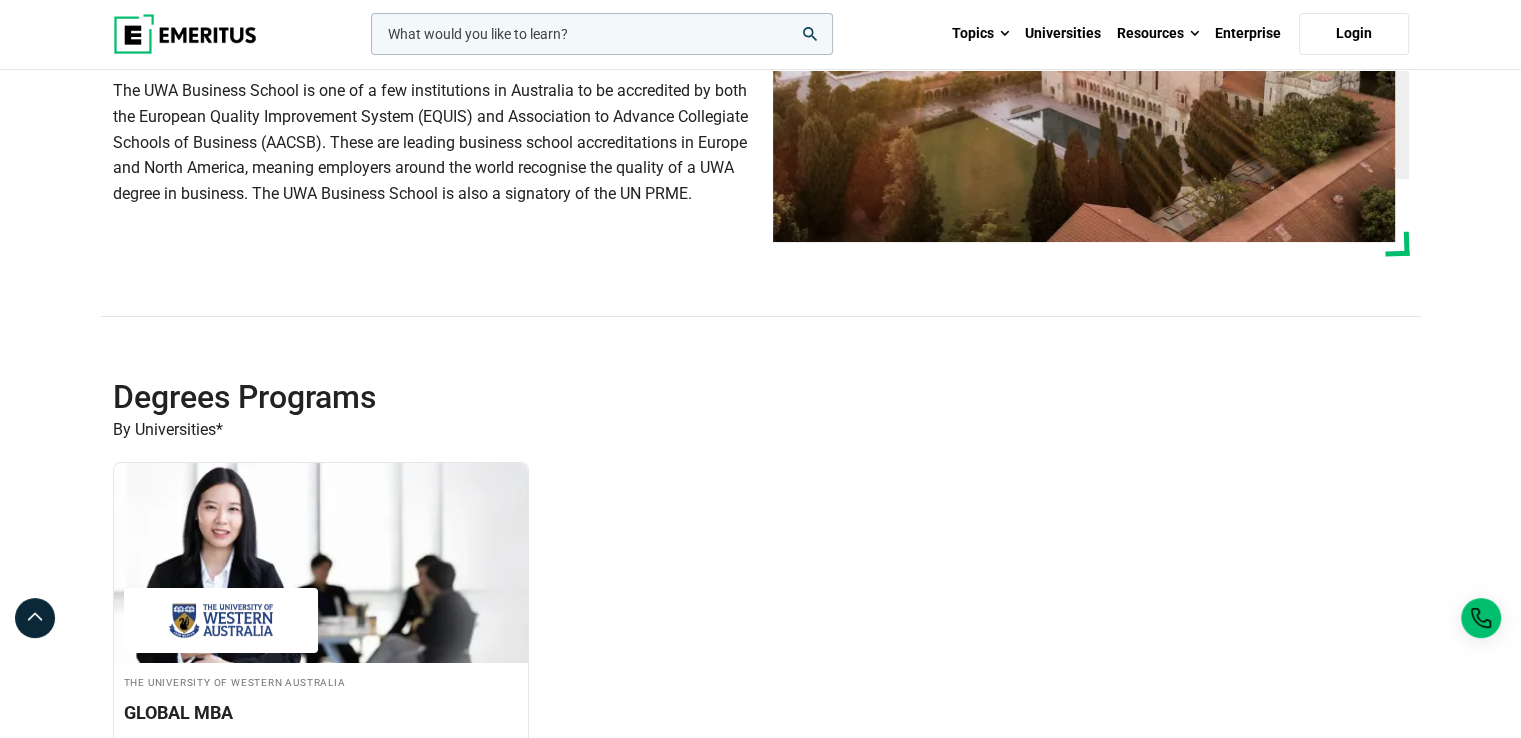 click on "Degrees Programs By Universities*
The University of Western Australia
GLOBAL MBA
2 years
Online
Starts on:  September 30, 2025
Download Brochure
View Program" at bounding box center [761, 655] 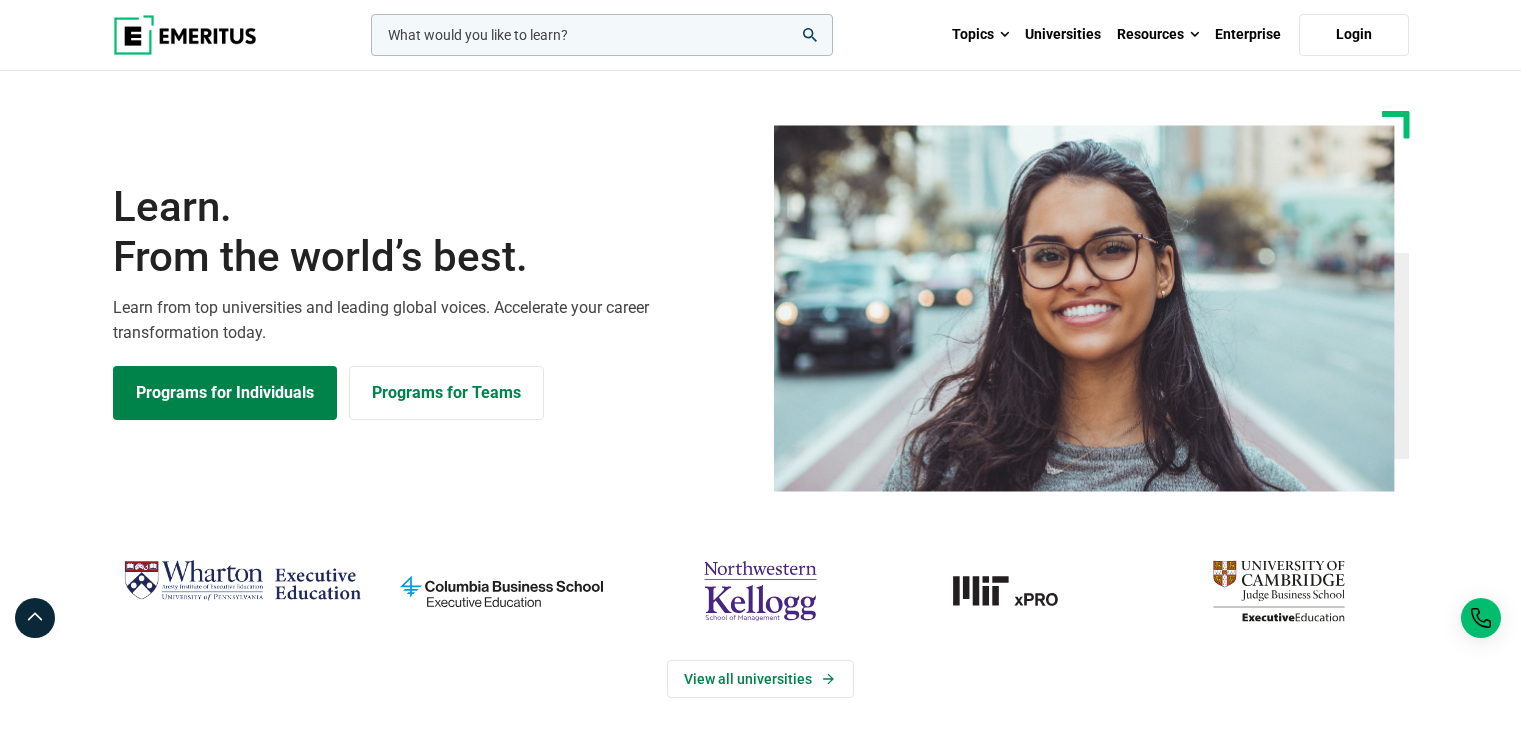 scroll, scrollTop: 0, scrollLeft: 0, axis: both 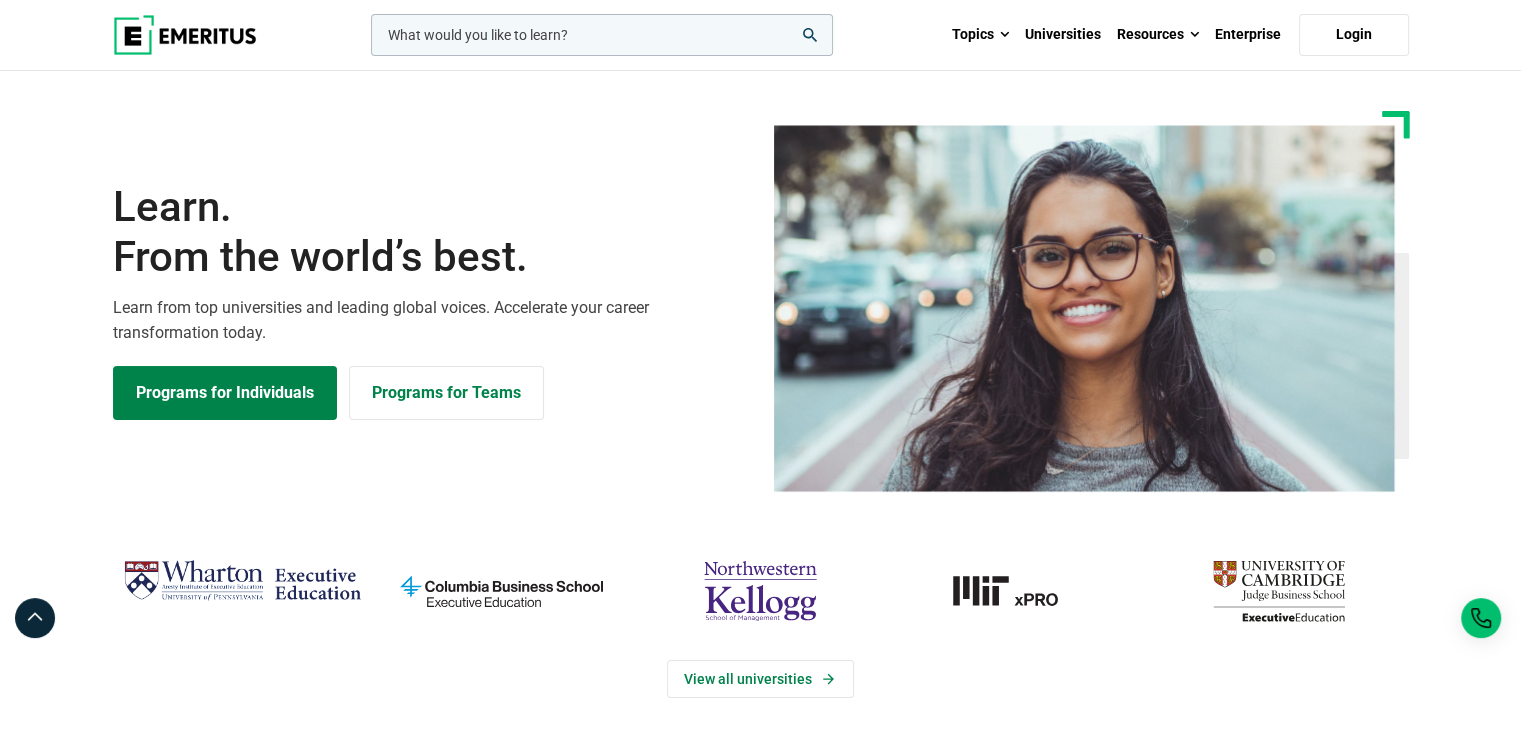 click 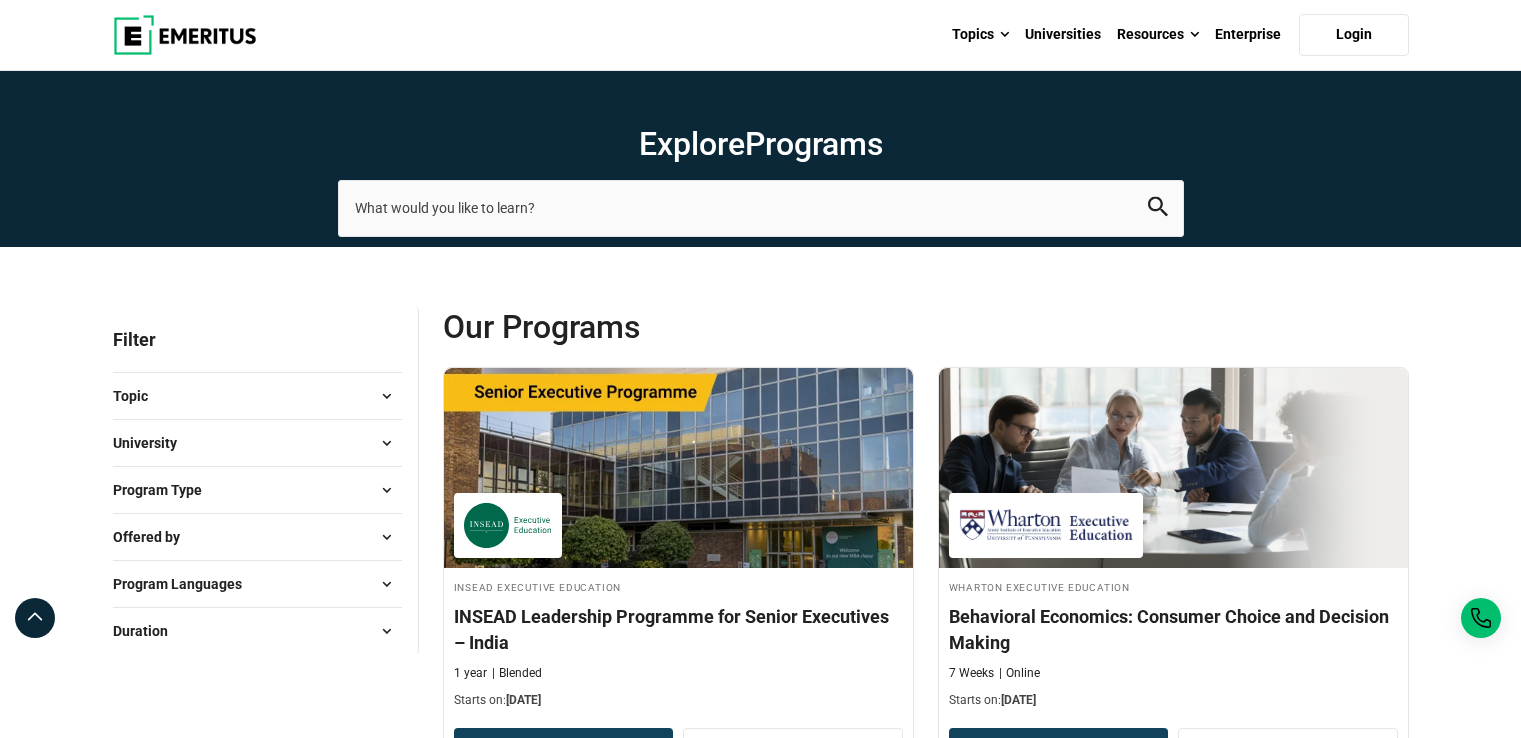 scroll, scrollTop: 0, scrollLeft: 0, axis: both 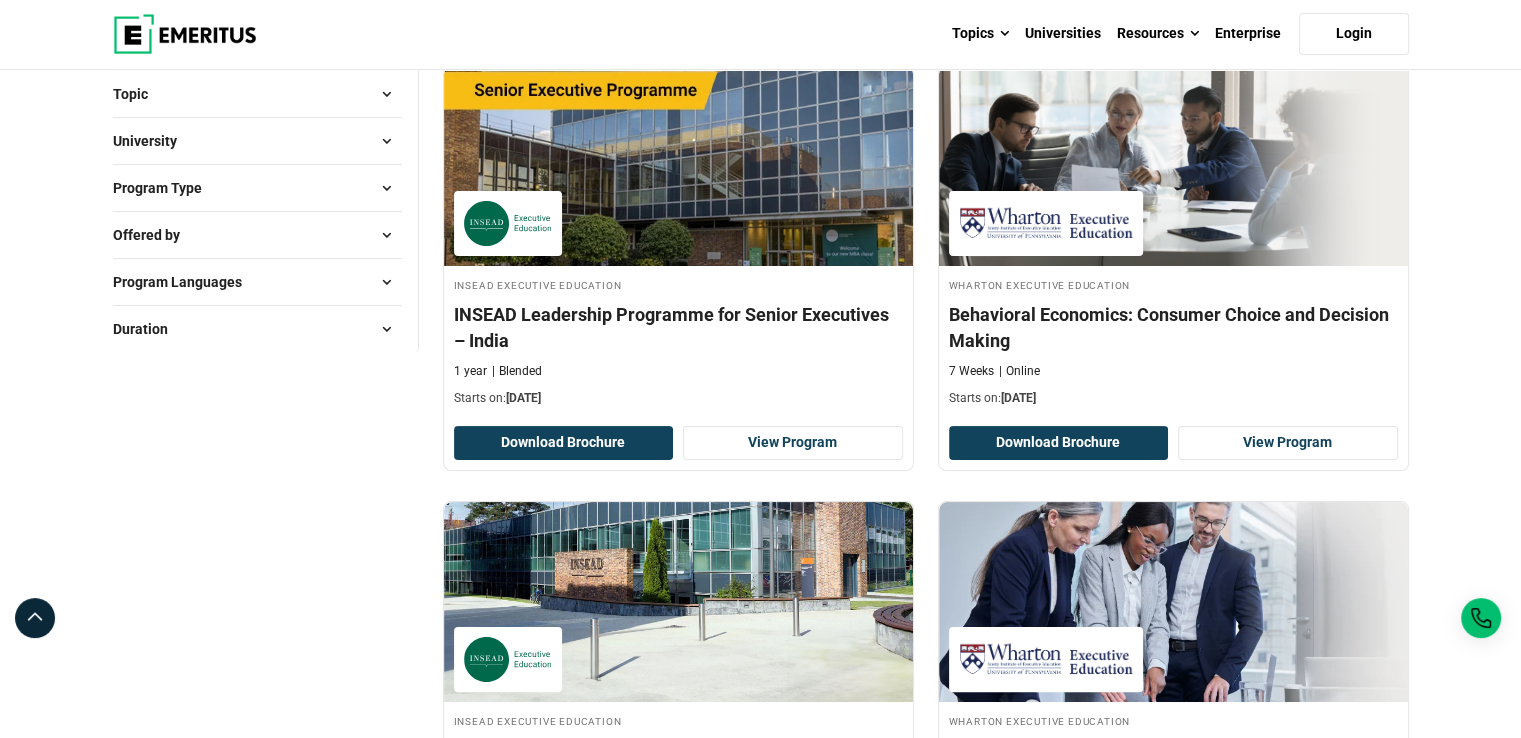 click on "University" at bounding box center (257, 141) 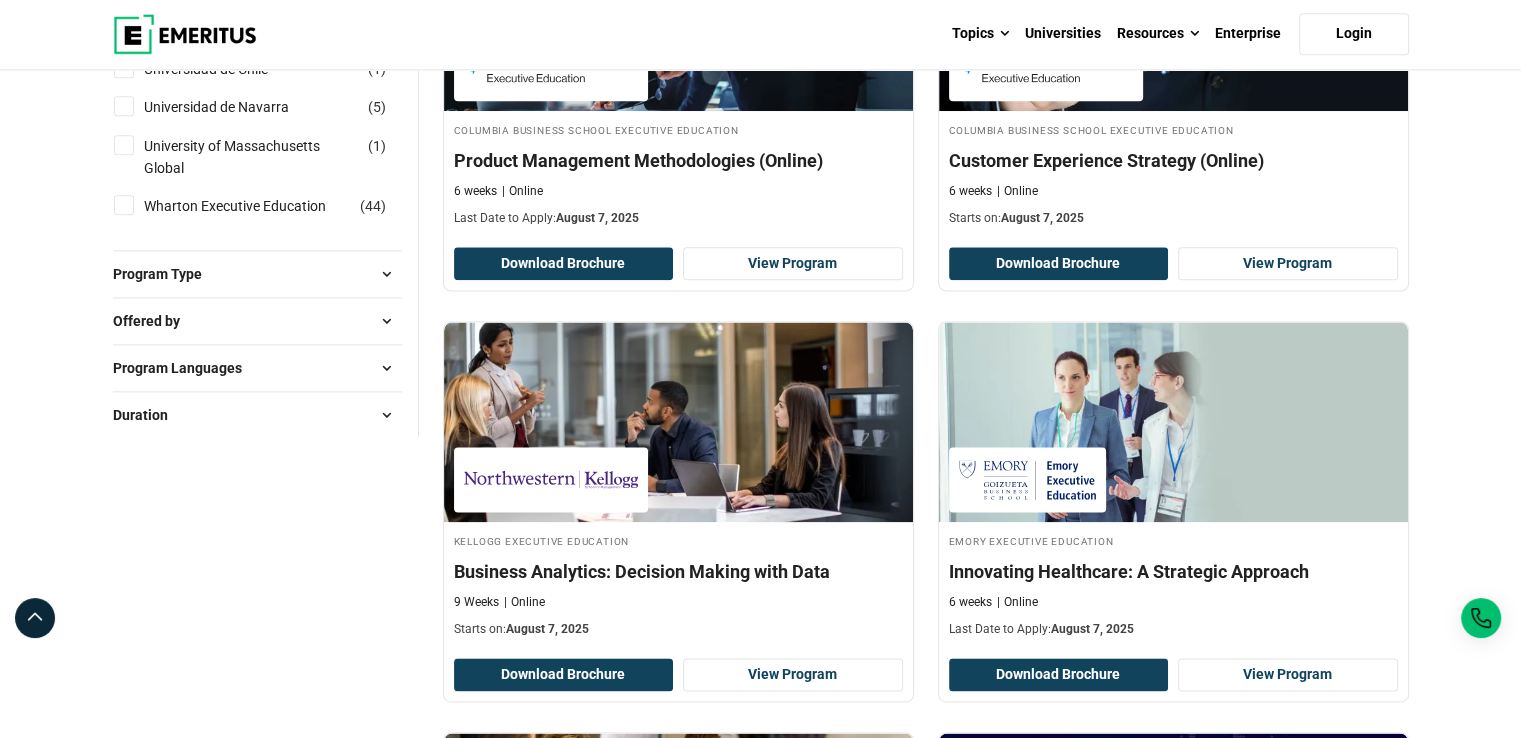 scroll, scrollTop: 2552, scrollLeft: 0, axis: vertical 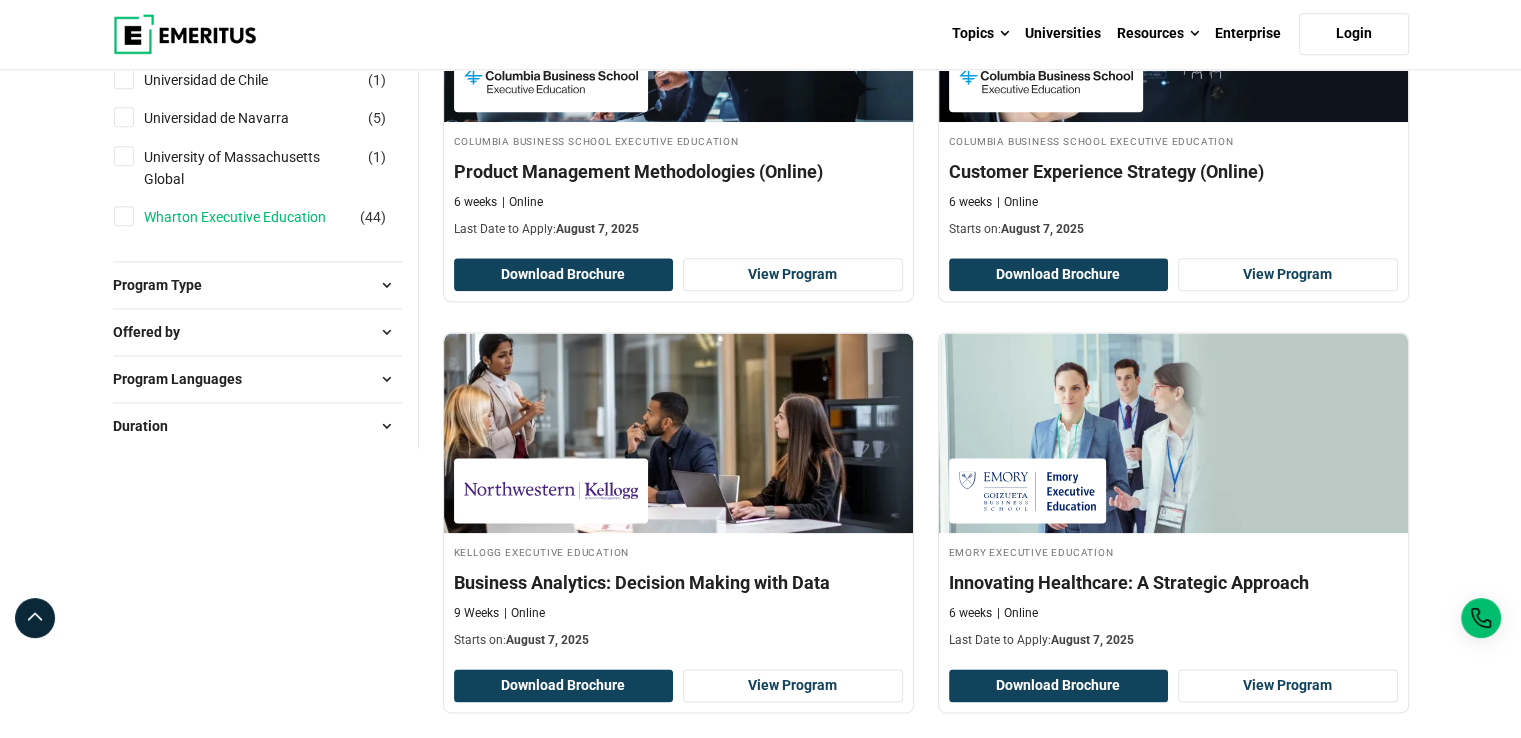 click on "Wharton Executive Education" at bounding box center [255, 217] 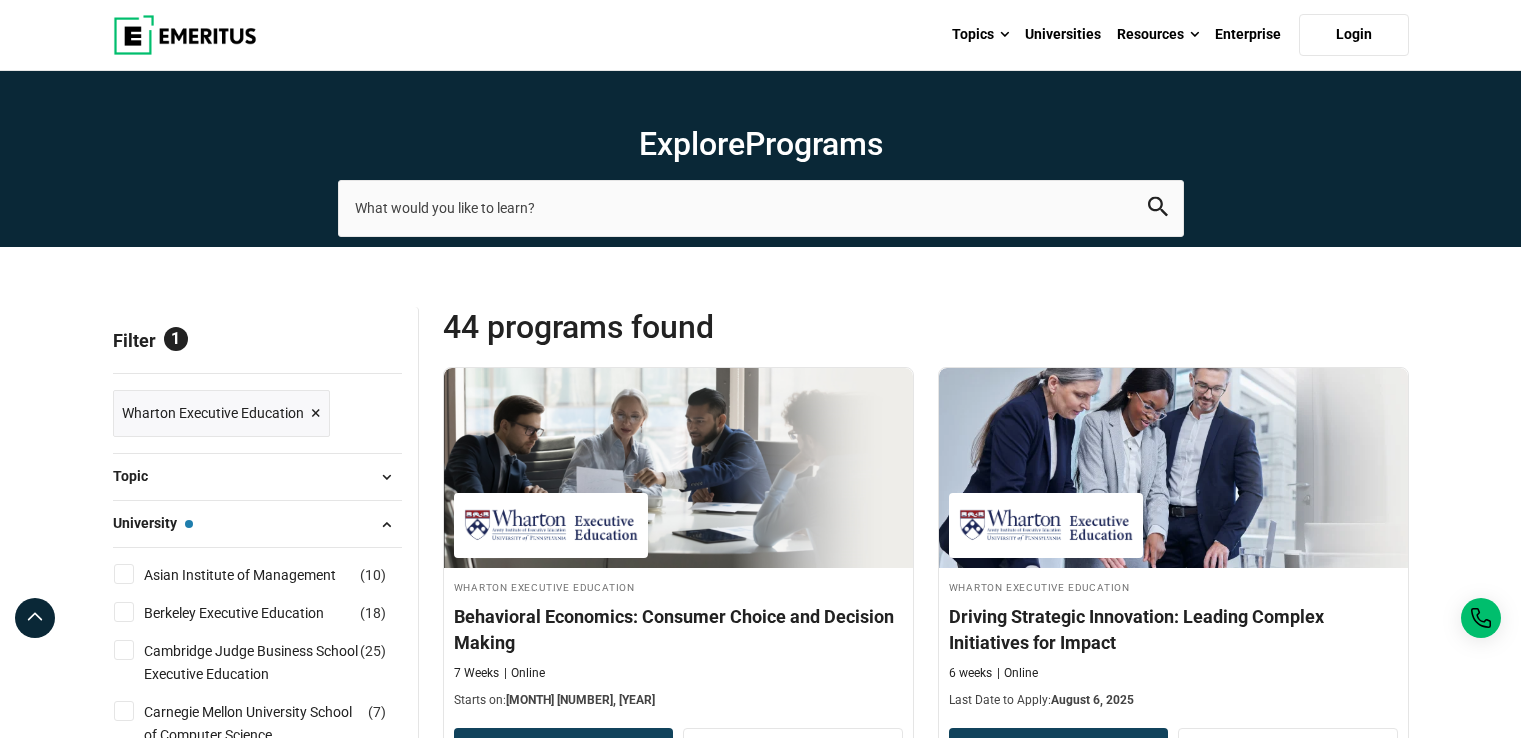 scroll, scrollTop: 472, scrollLeft: 0, axis: vertical 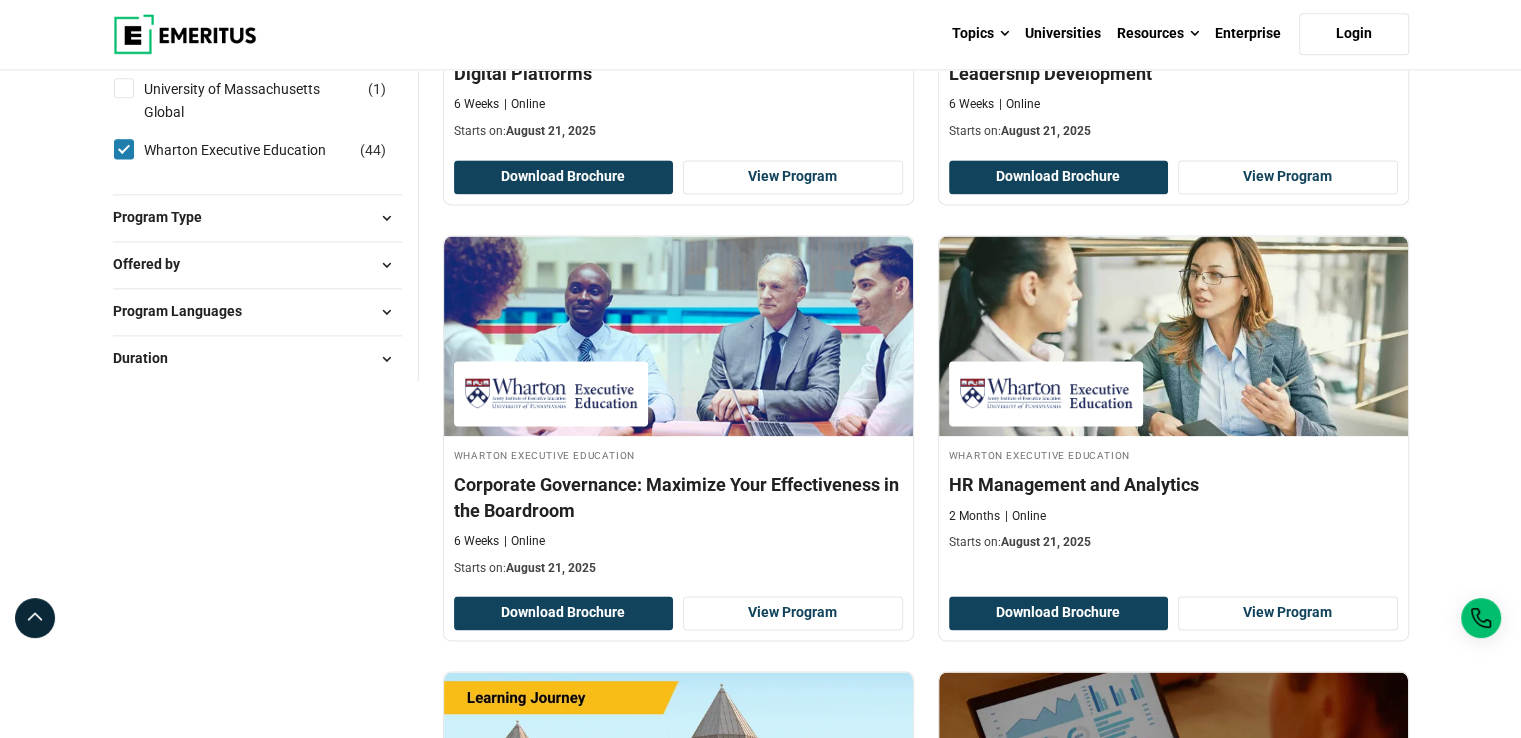 click on "Program Type
Certificate Programs   ( 26 )
Emerging Executive Programs   ( 3 )
Learning Journeys   ( 4 )
Senior Executive Programs   ( 14 )" at bounding box center (257, 217) 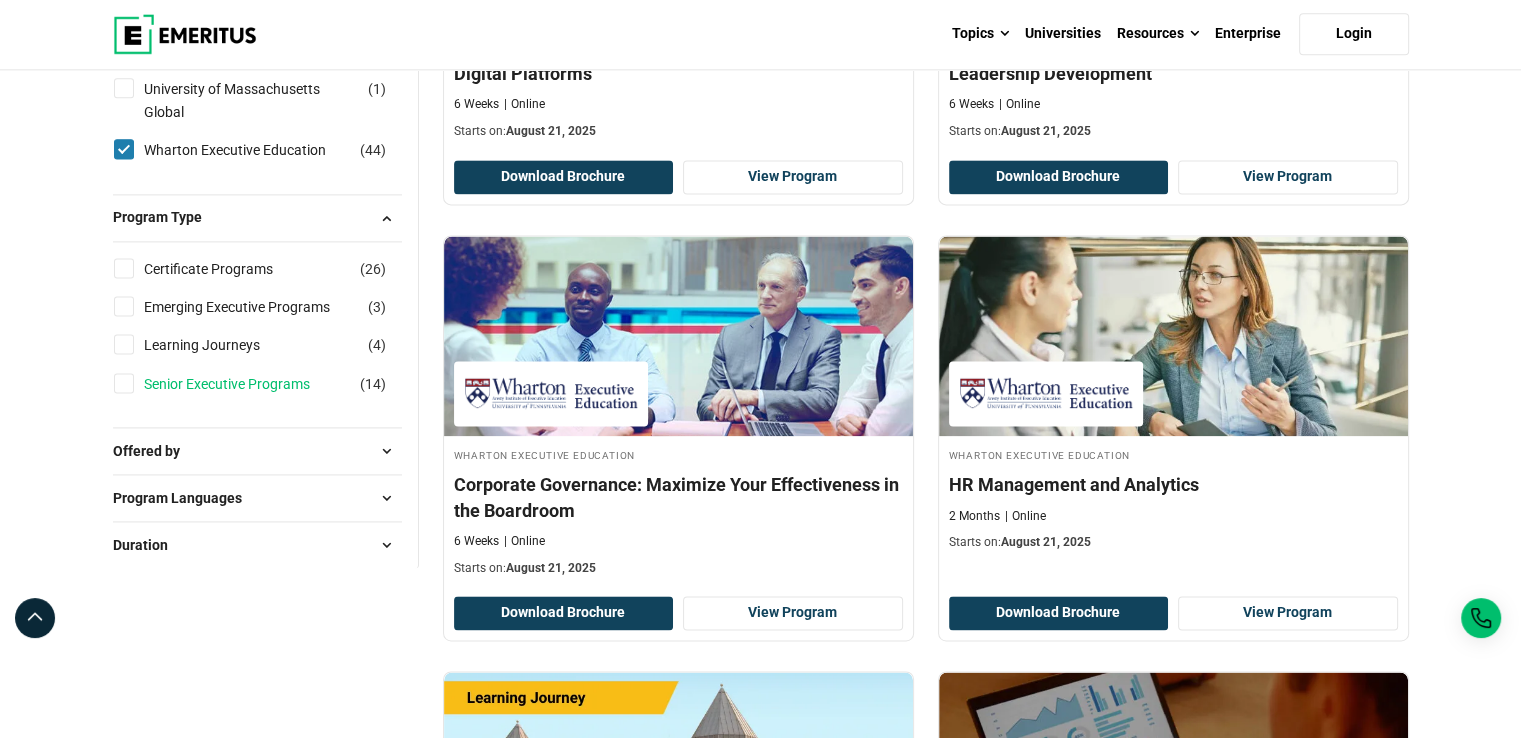 click on "Senior Executive Programs" at bounding box center (247, 384) 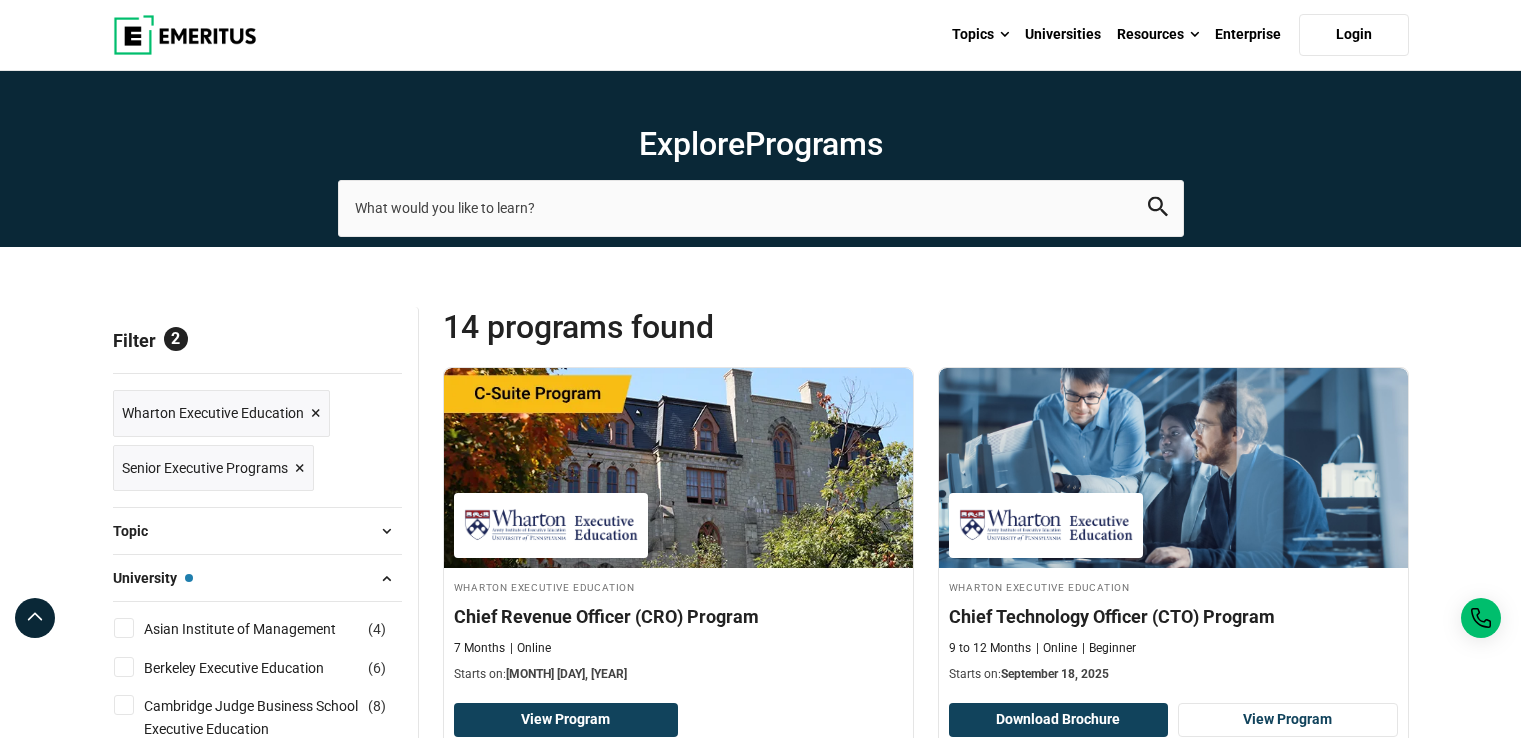 scroll, scrollTop: 0, scrollLeft: 0, axis: both 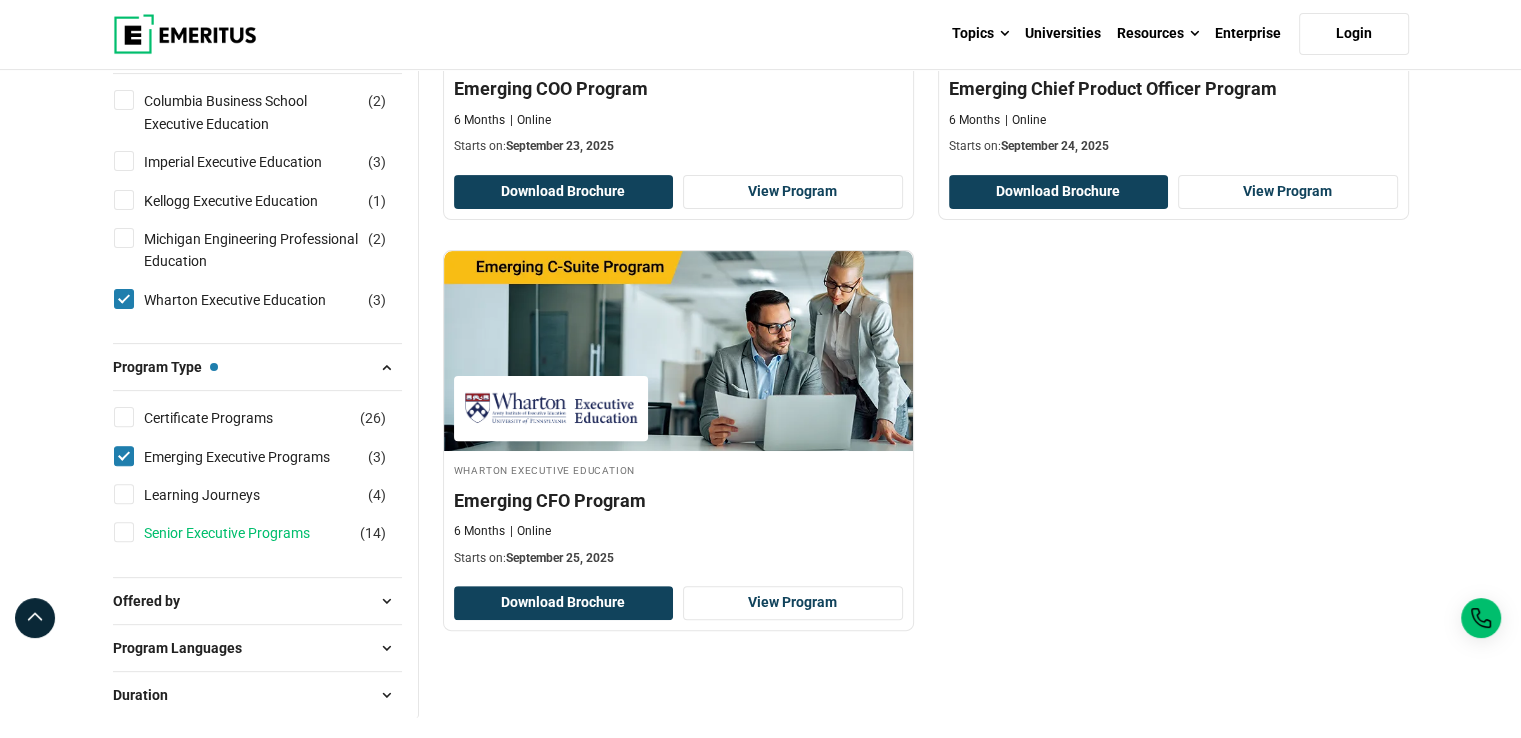 click on "Senior Executive Programs" at bounding box center (247, 533) 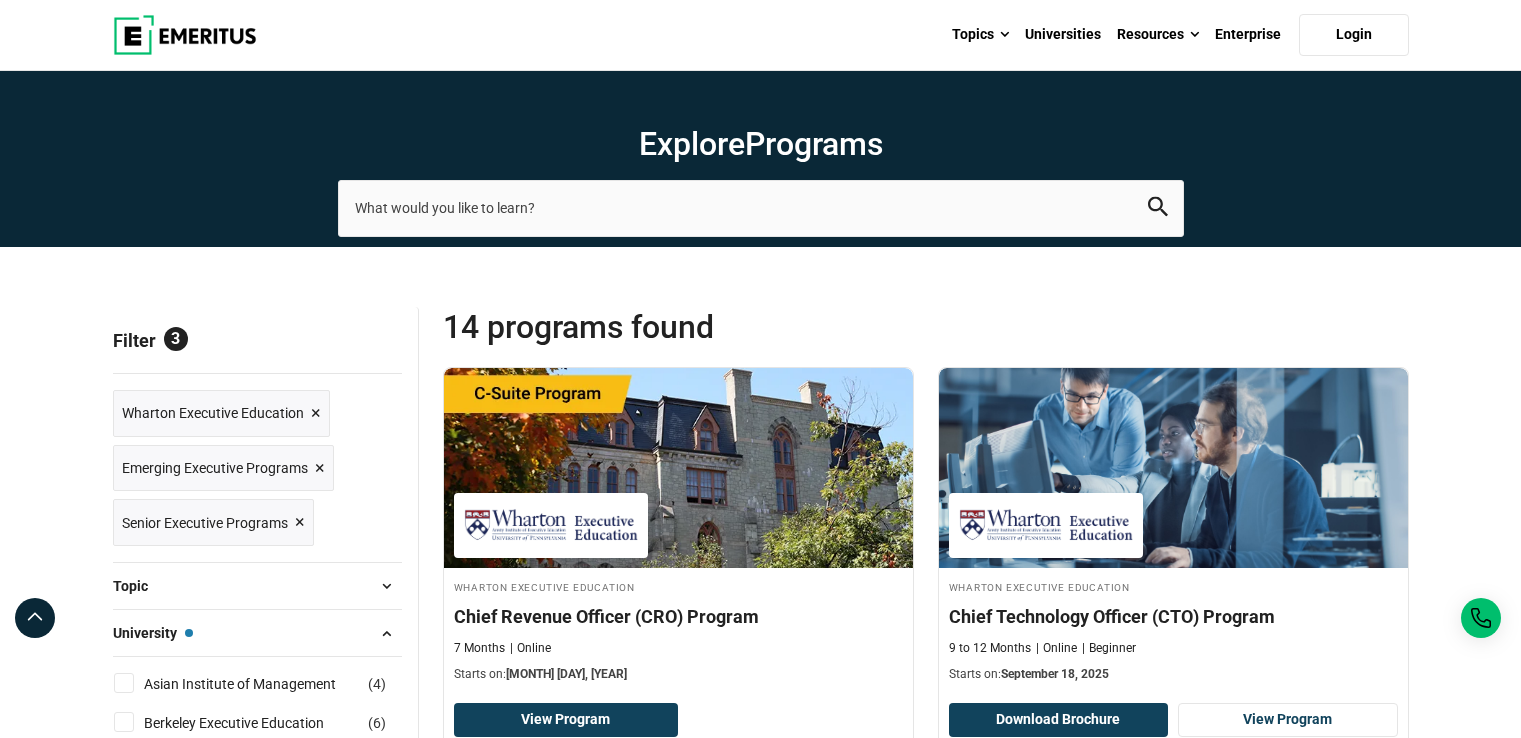 scroll, scrollTop: 0, scrollLeft: 0, axis: both 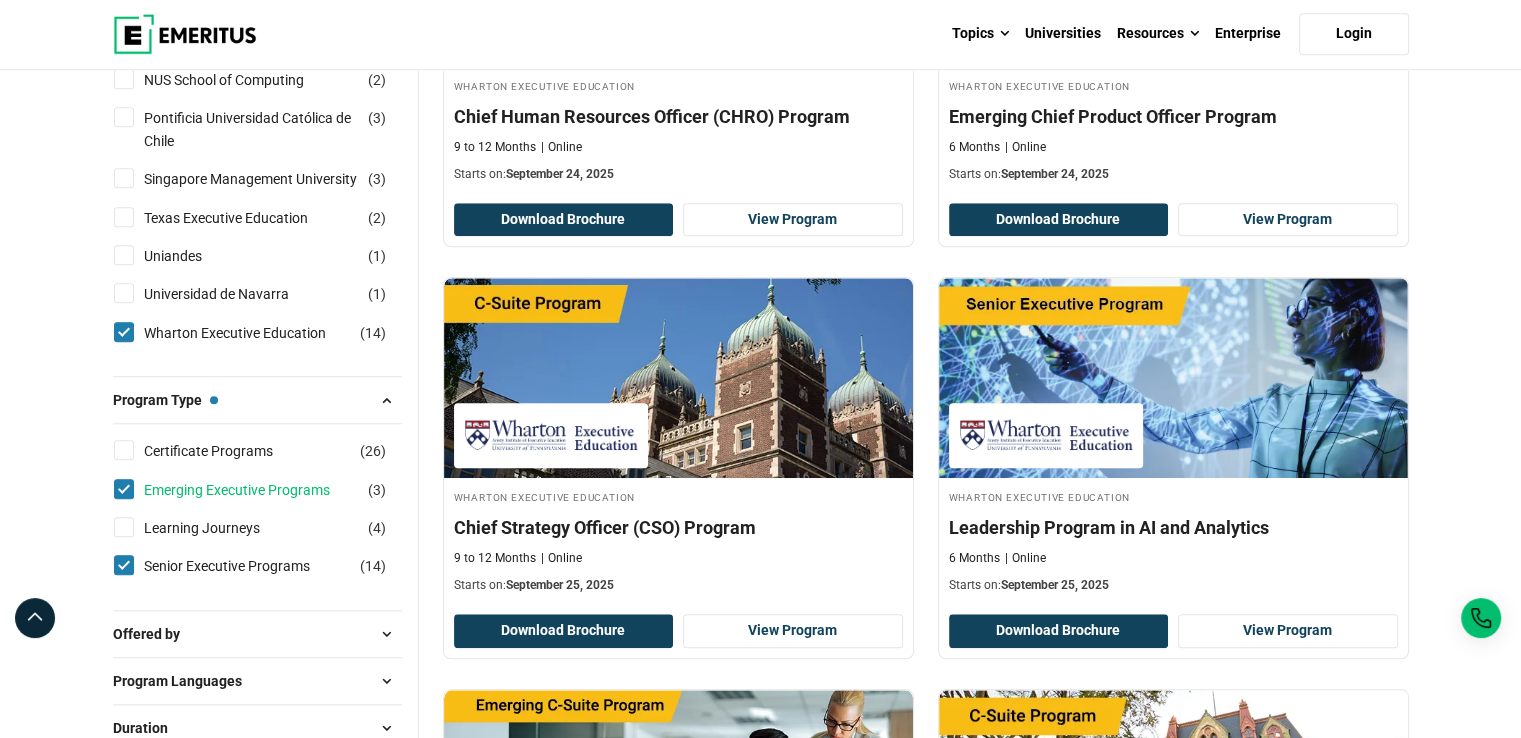 click on "Emerging Executive Programs" at bounding box center (257, 490) 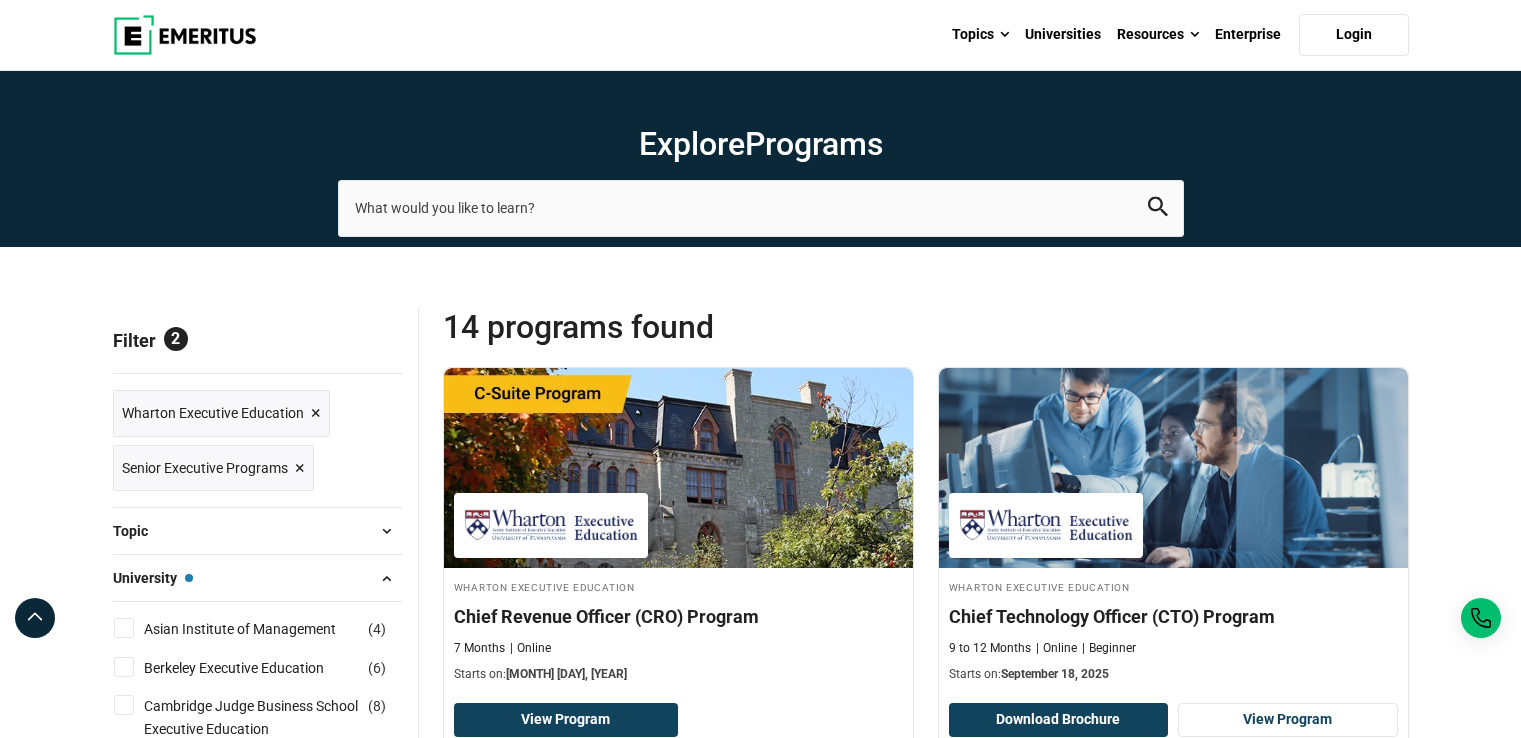 scroll, scrollTop: 0, scrollLeft: 0, axis: both 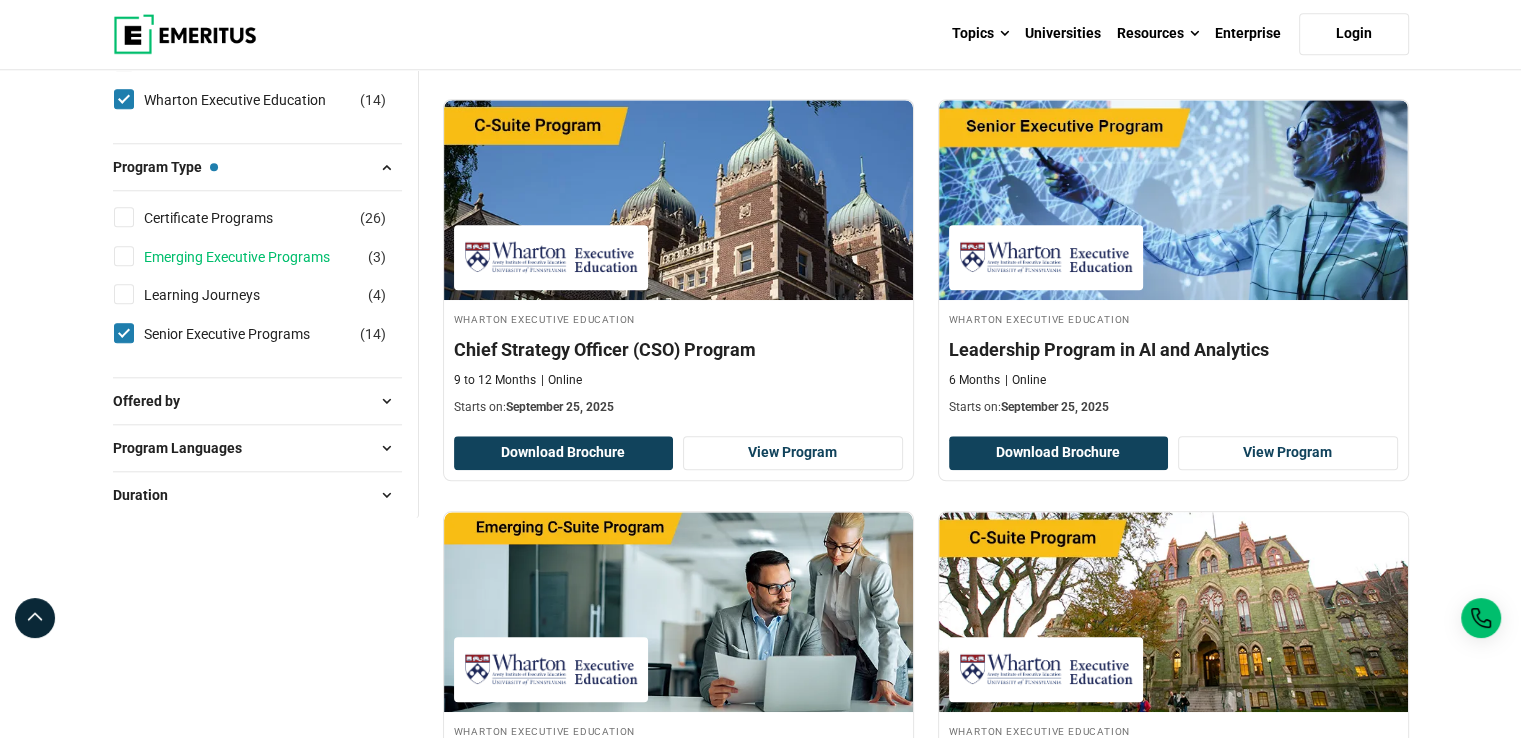 click on "Emerging Executive Programs" at bounding box center [257, 257] 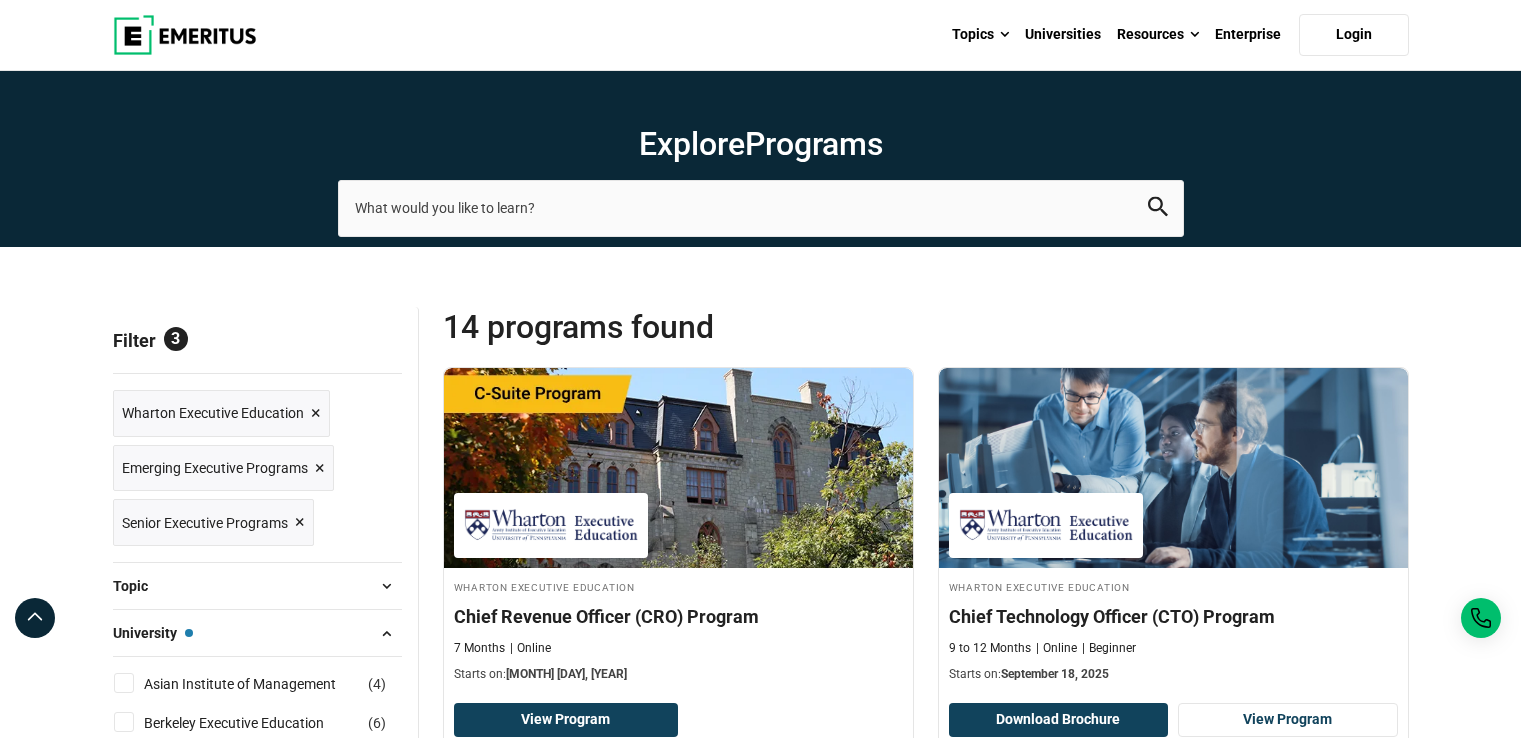 scroll, scrollTop: 0, scrollLeft: 0, axis: both 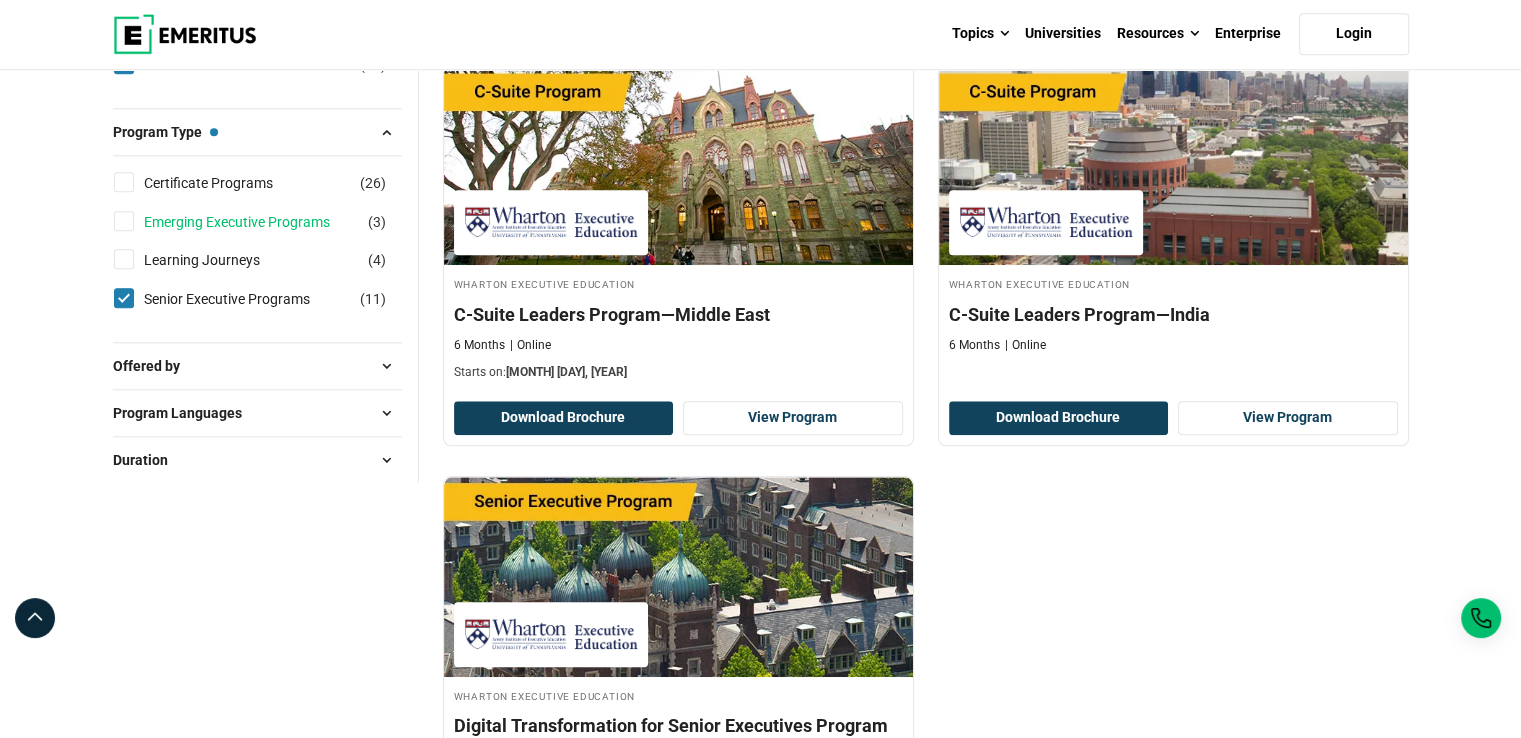 click on "Emerging Executive Programs" at bounding box center [257, 222] 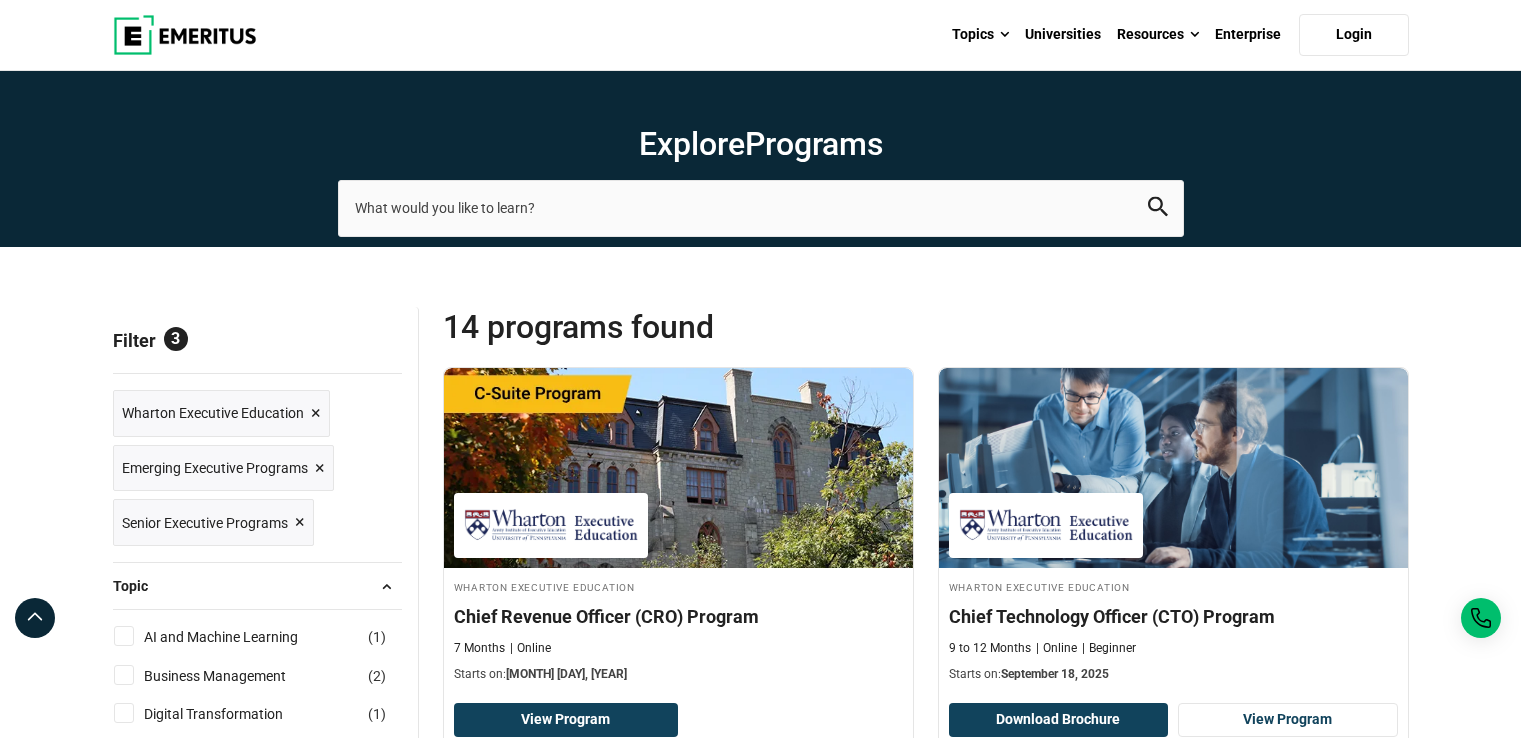 scroll, scrollTop: 0, scrollLeft: 0, axis: both 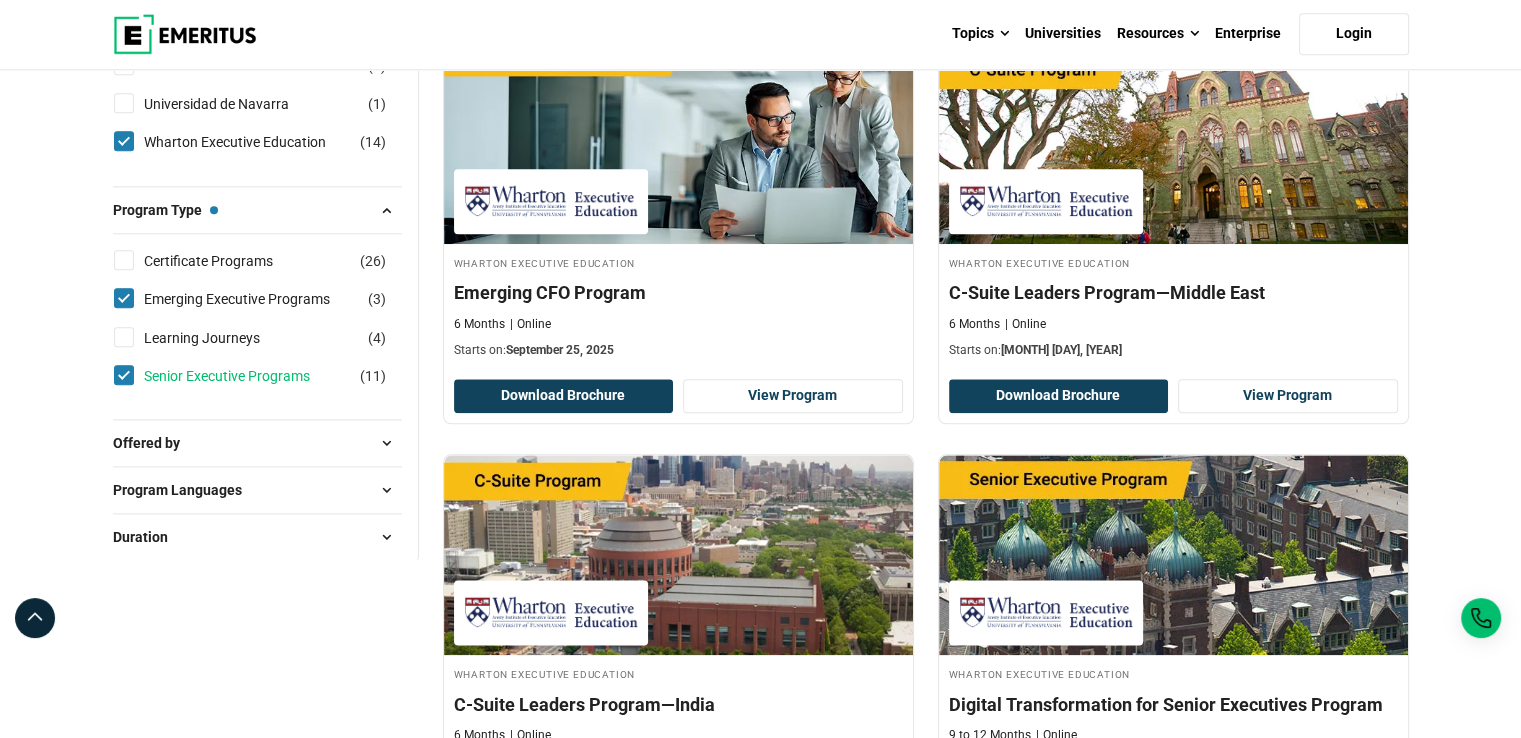 click on "Senior Executive Programs" at bounding box center [247, 376] 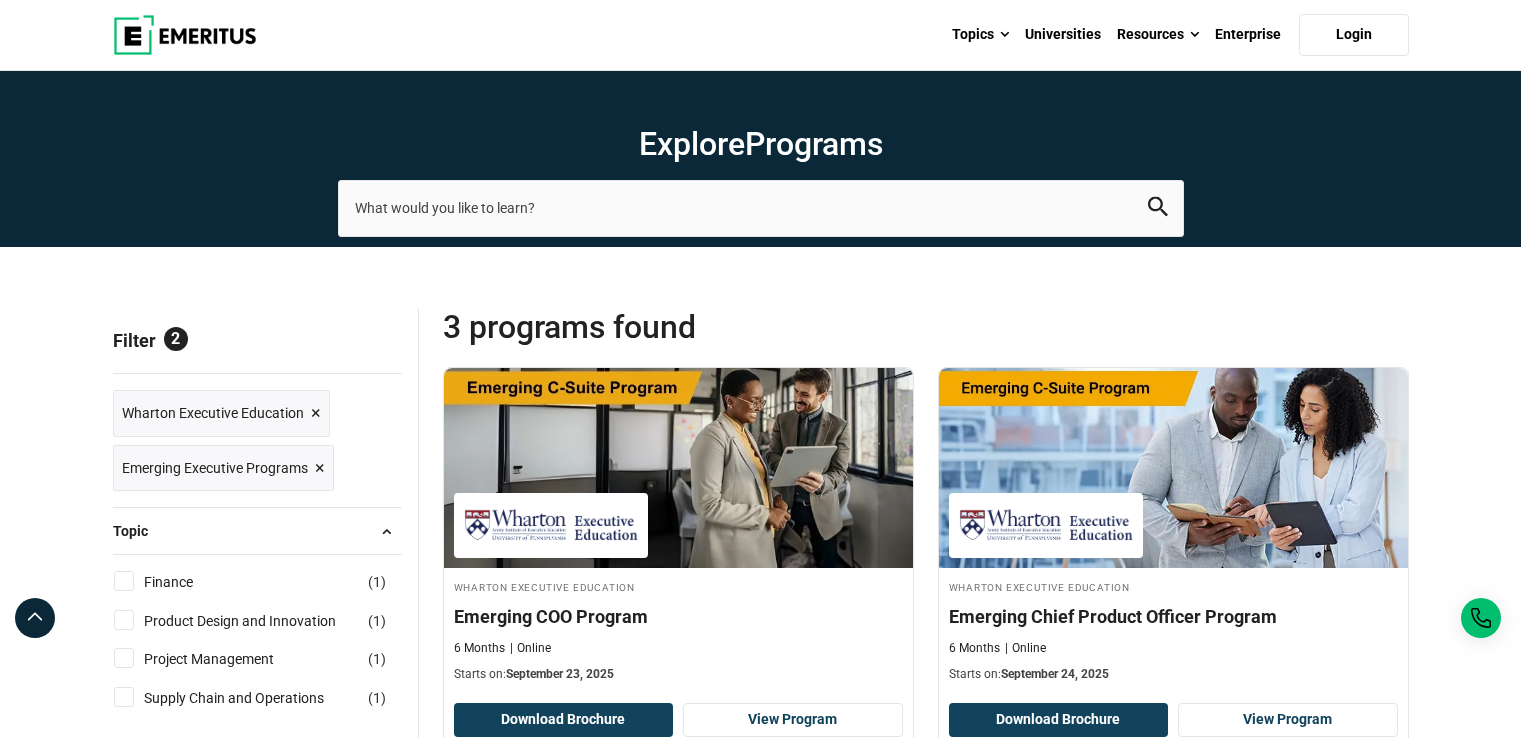 scroll, scrollTop: 0, scrollLeft: 0, axis: both 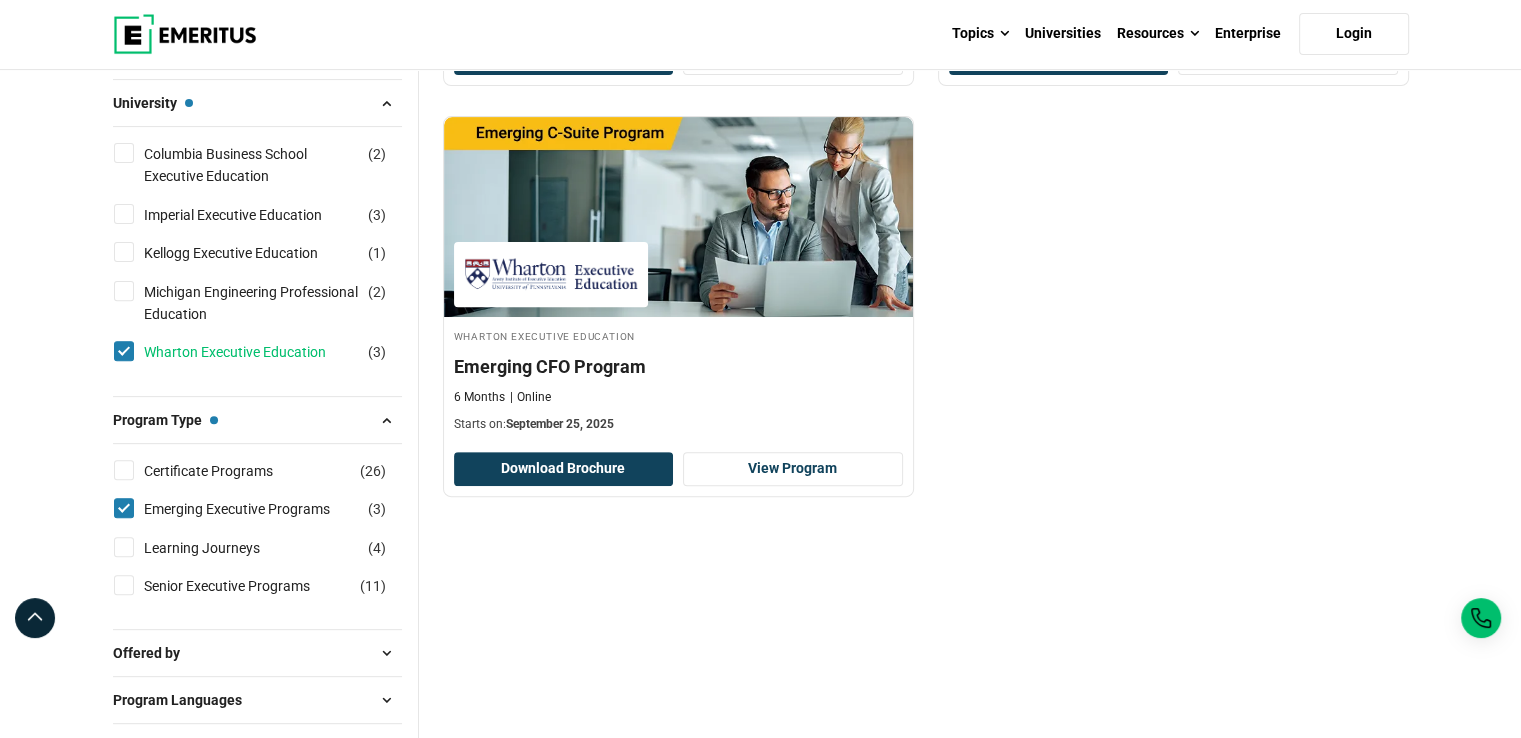 click on "Wharton Executive Education" at bounding box center [255, 352] 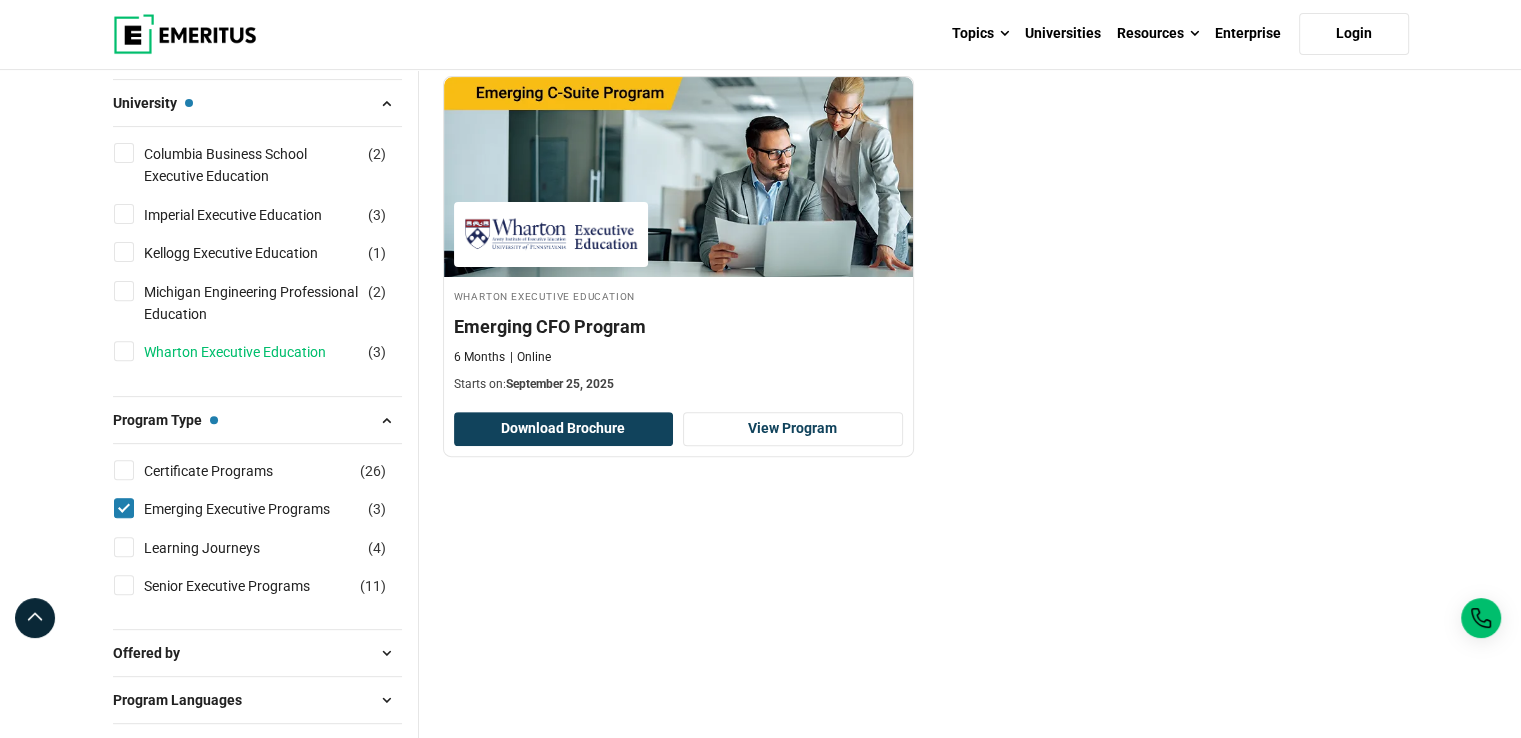 scroll, scrollTop: 663, scrollLeft: 0, axis: vertical 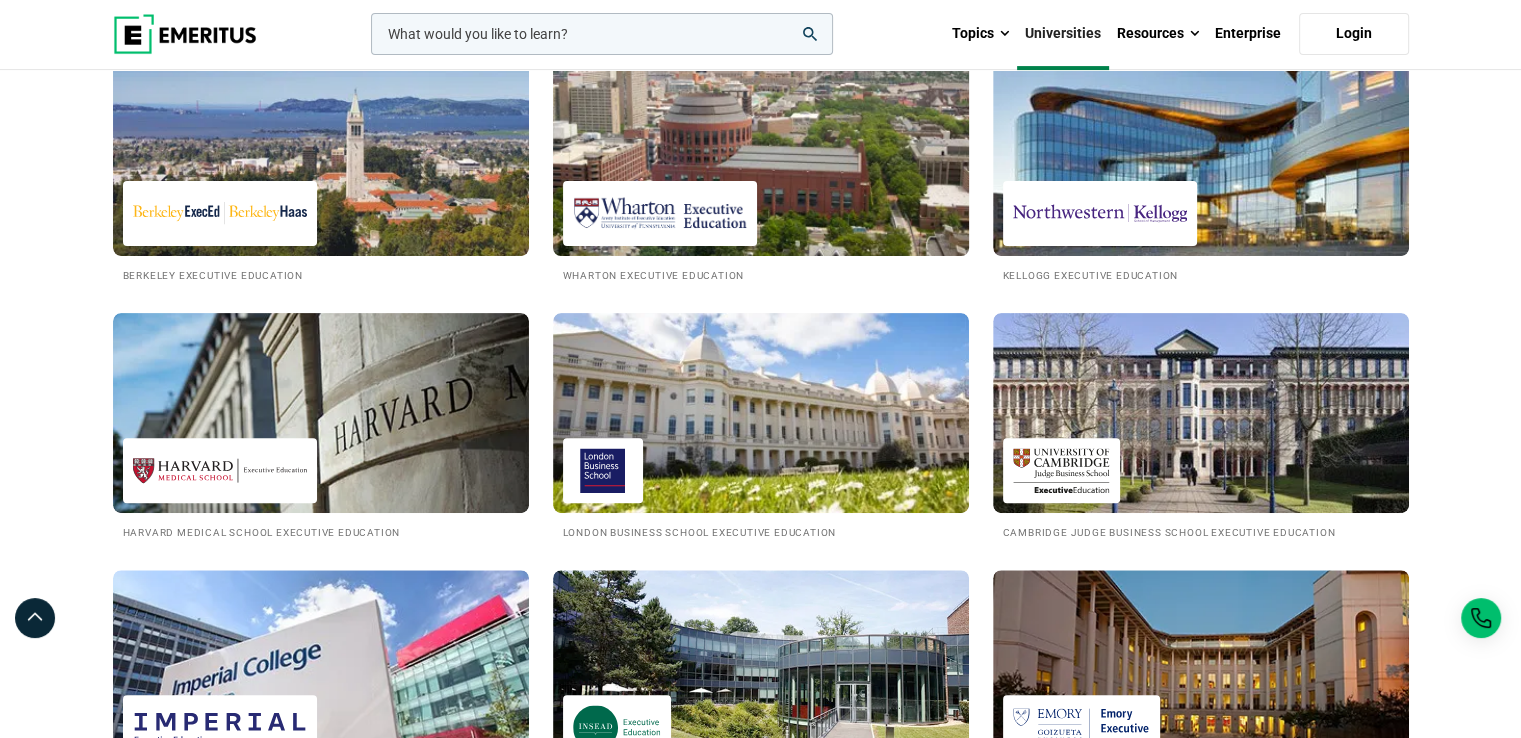 click at bounding box center (761, 156) 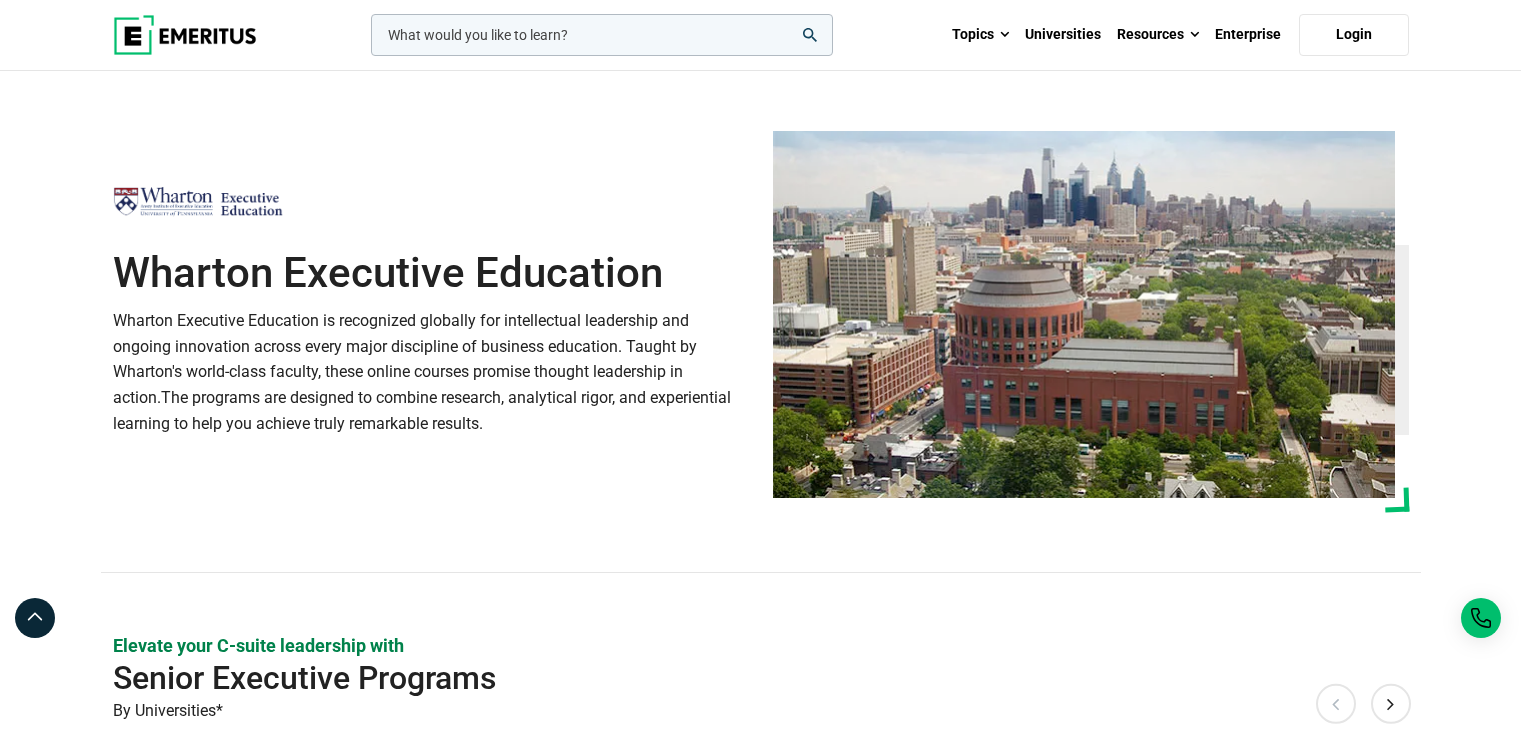 scroll, scrollTop: 0, scrollLeft: 0, axis: both 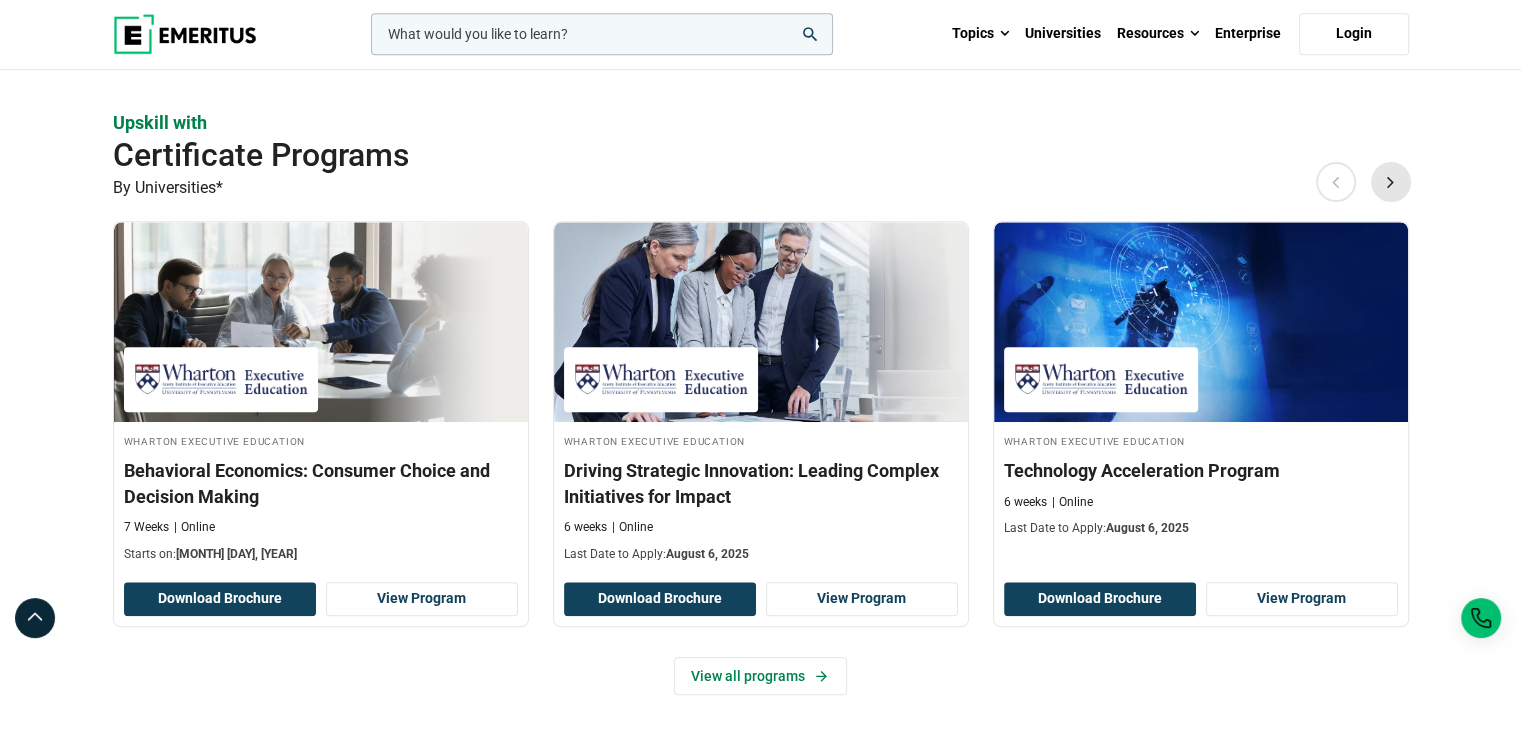 click on "Next" at bounding box center [1391, 181] 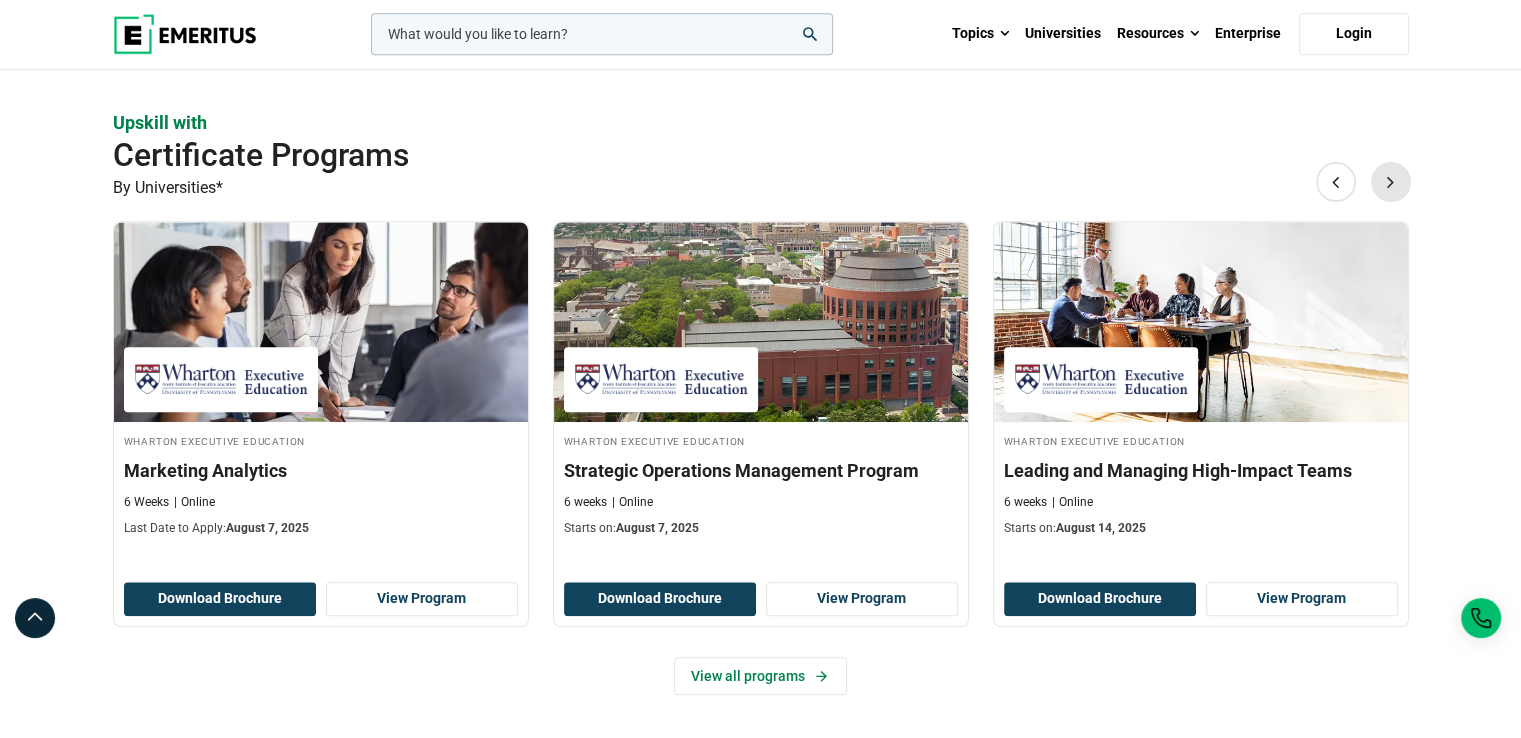 click on "Next" at bounding box center [1391, 181] 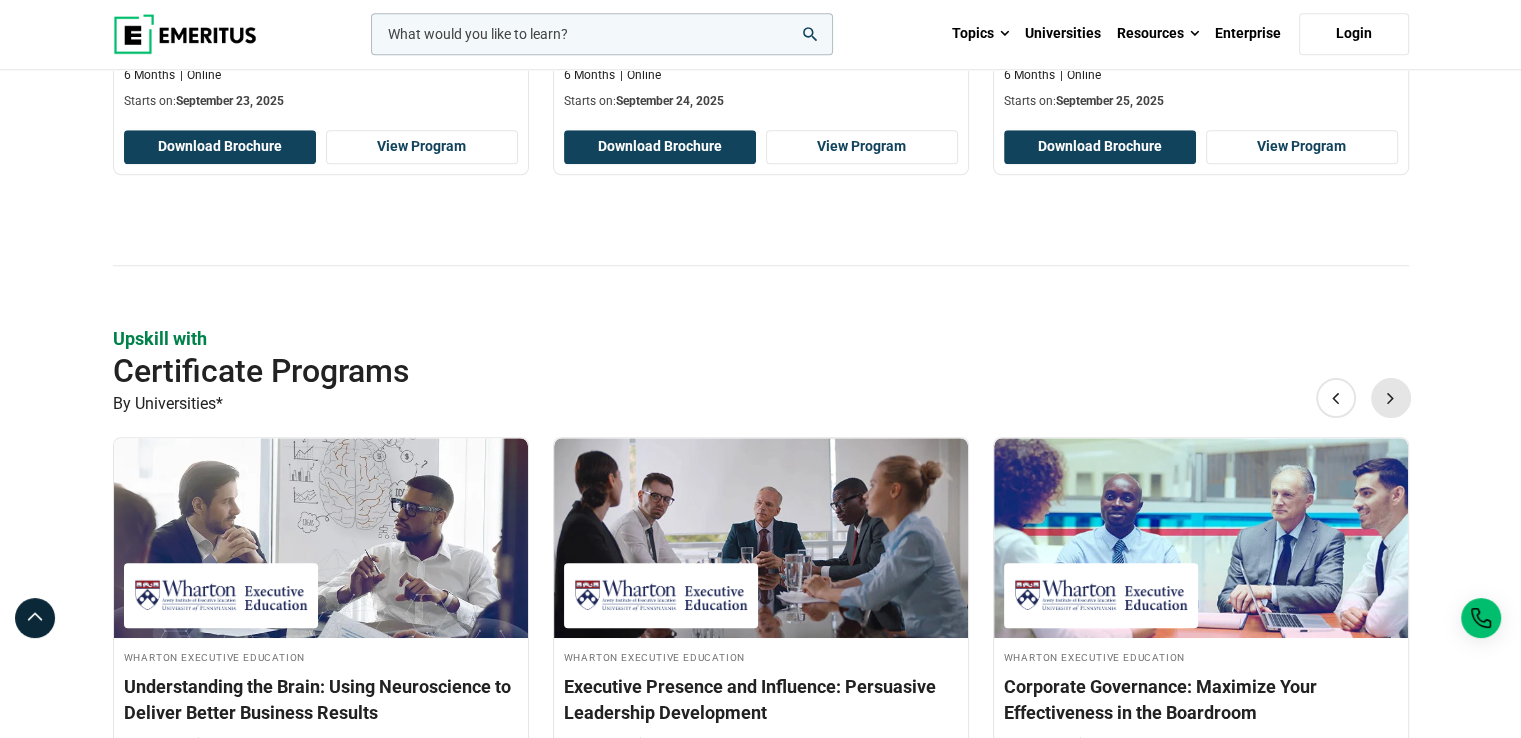 scroll, scrollTop: 1656, scrollLeft: 0, axis: vertical 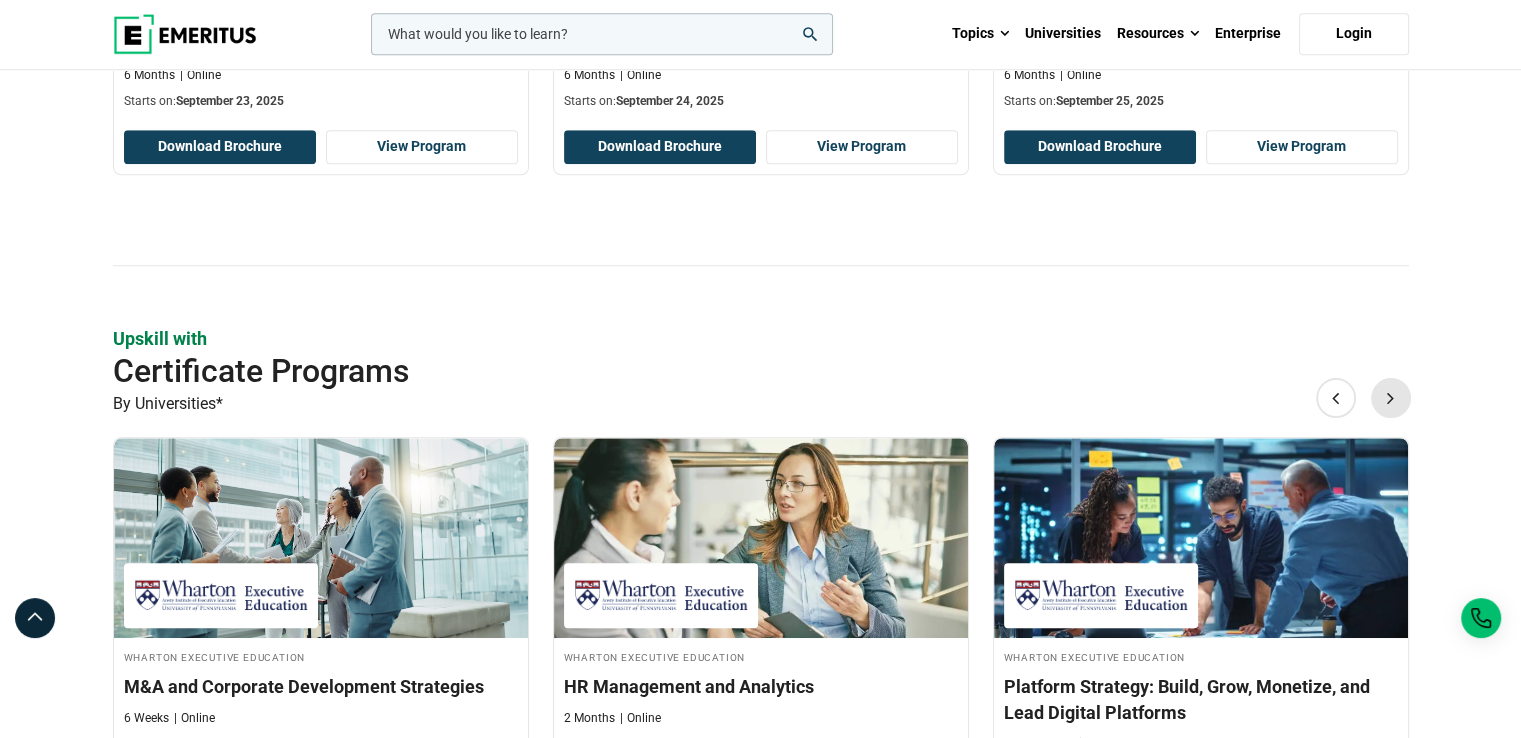 click on "Next" at bounding box center (1391, 397) 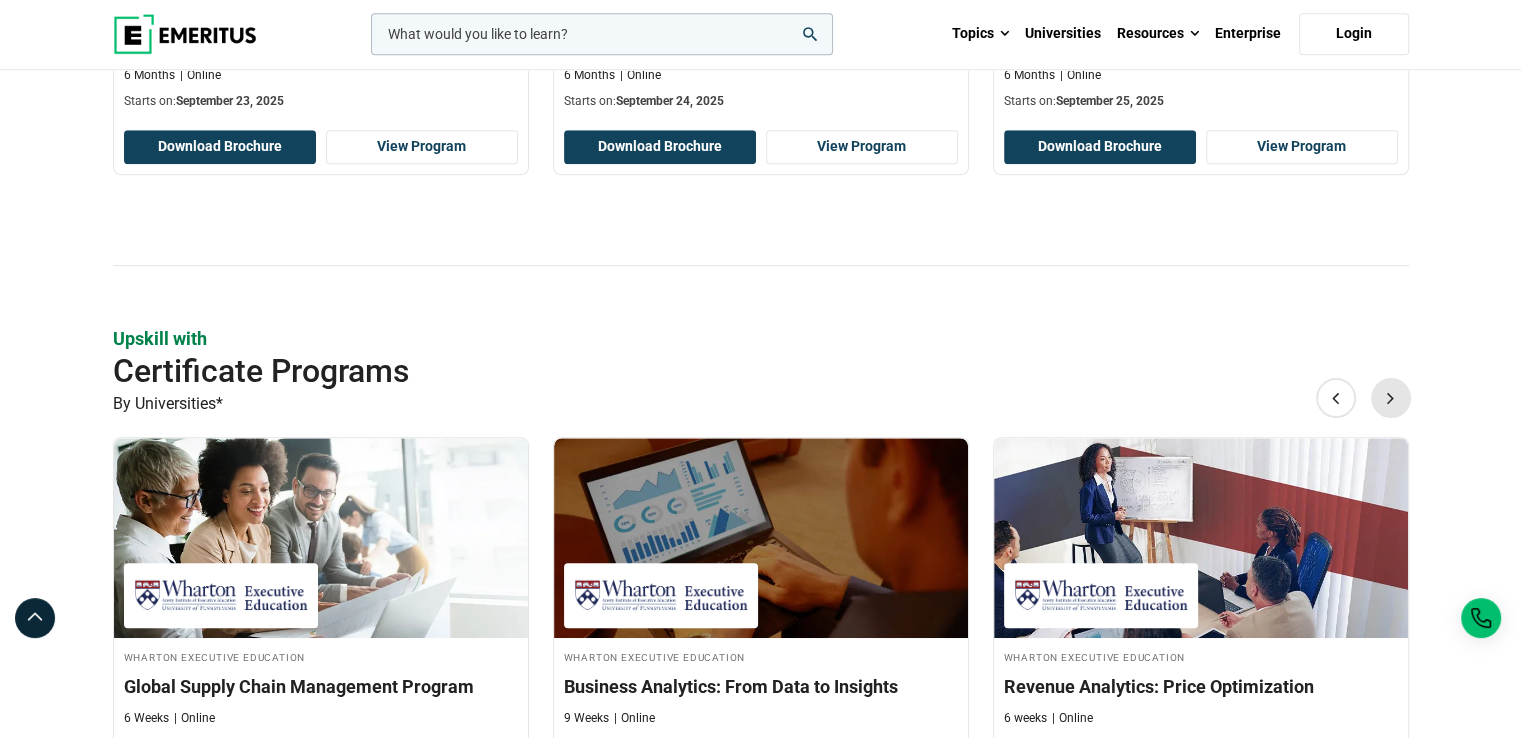 click on "Next" at bounding box center [1391, 397] 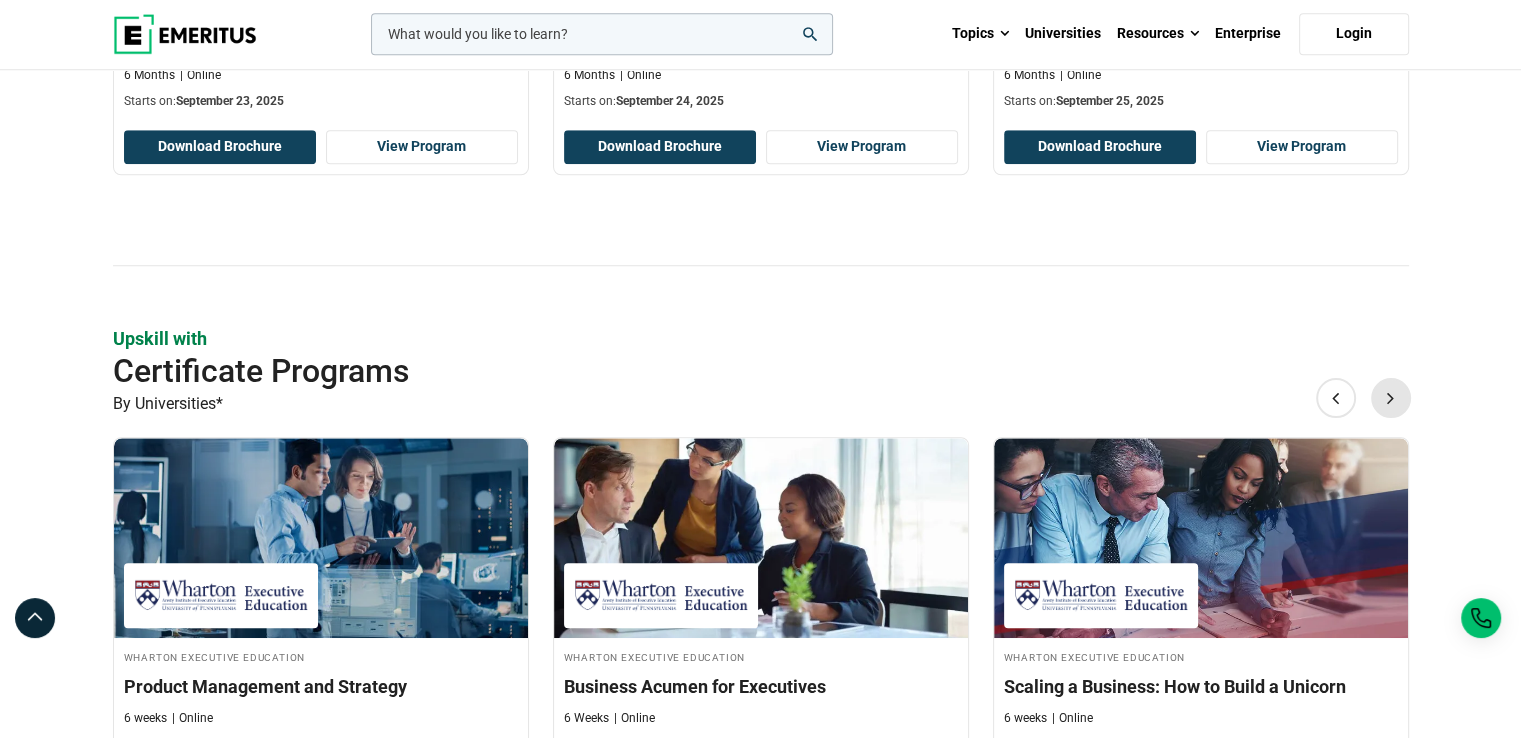 click on "Next" at bounding box center (1391, 397) 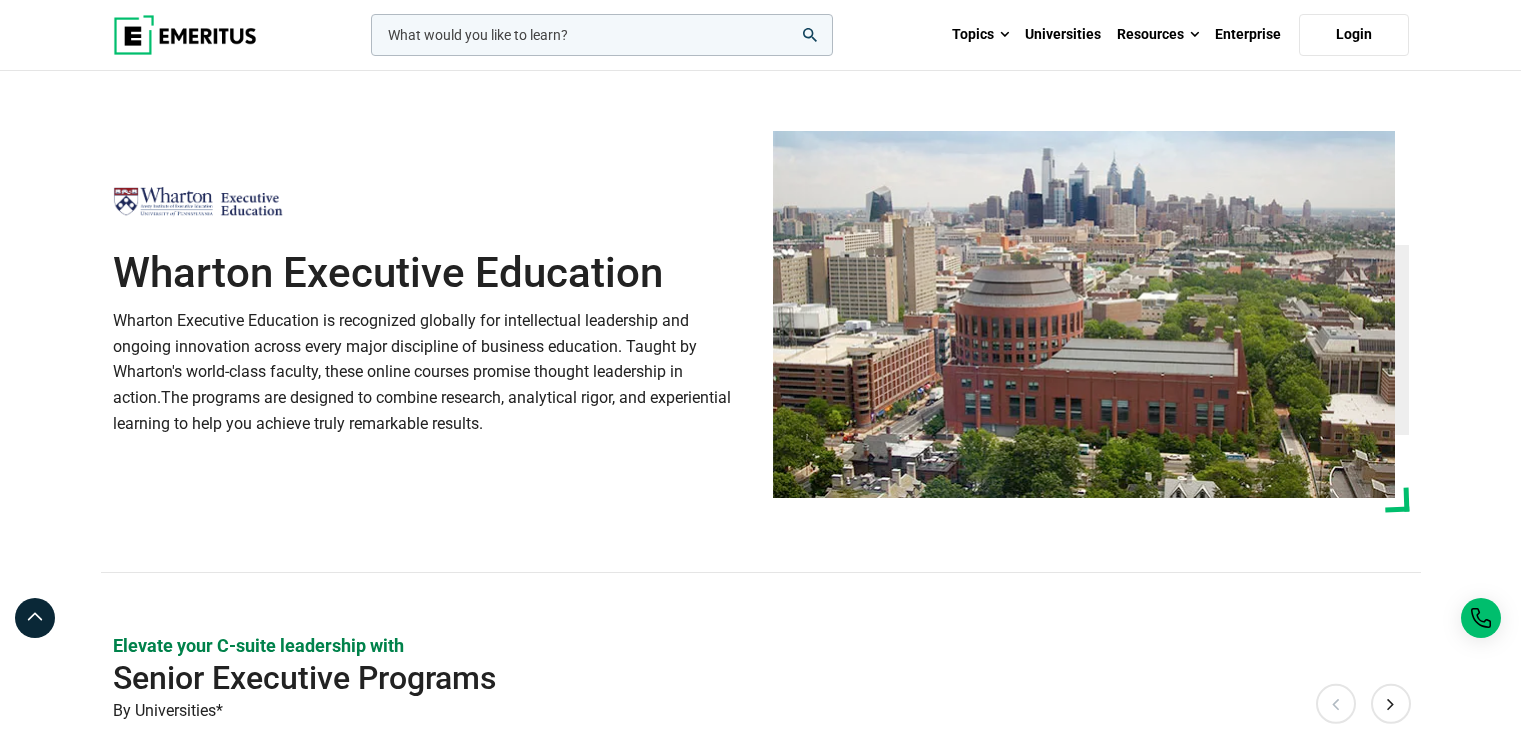 scroll, scrollTop: 378, scrollLeft: 0, axis: vertical 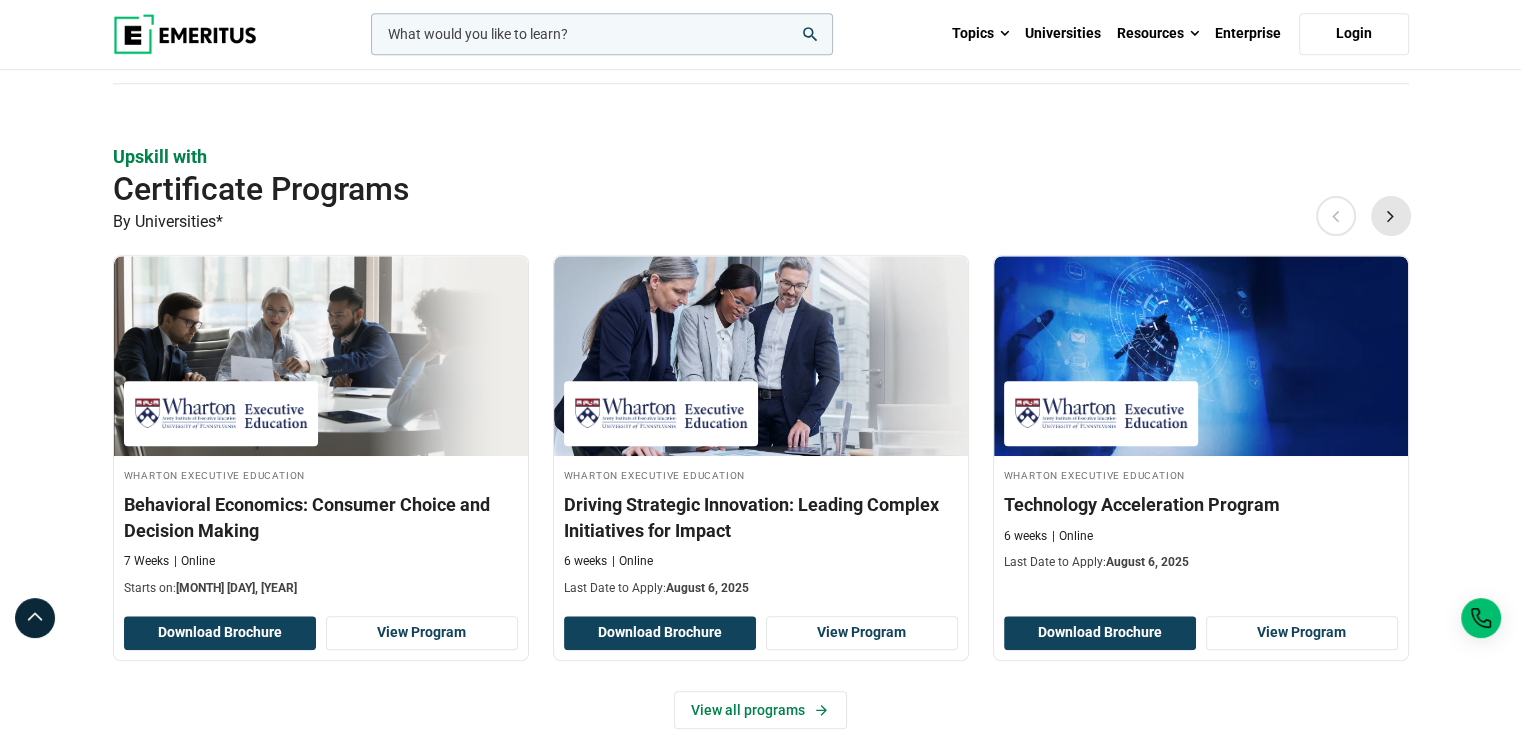 click on "Next" at bounding box center (1391, 215) 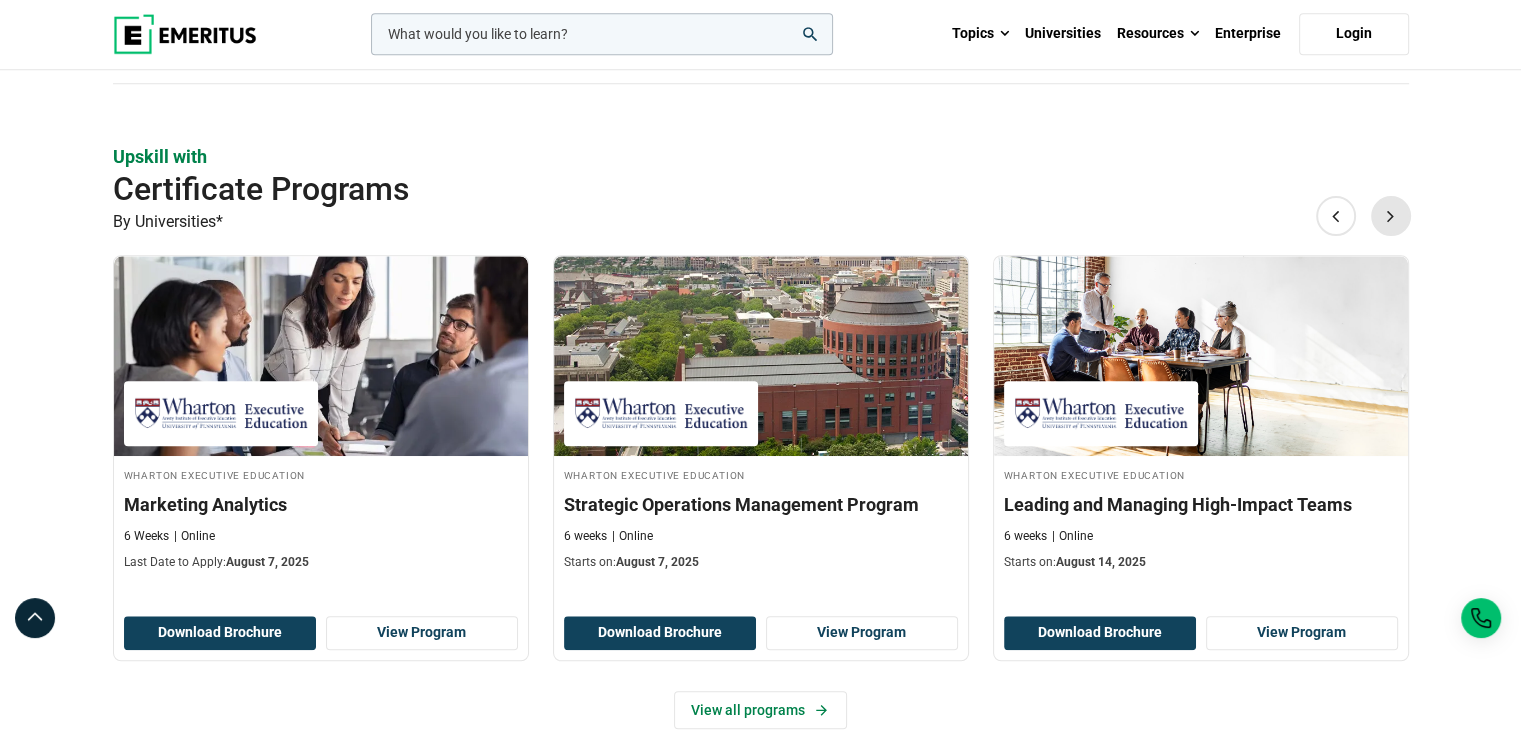click on "Next" at bounding box center [1391, 215] 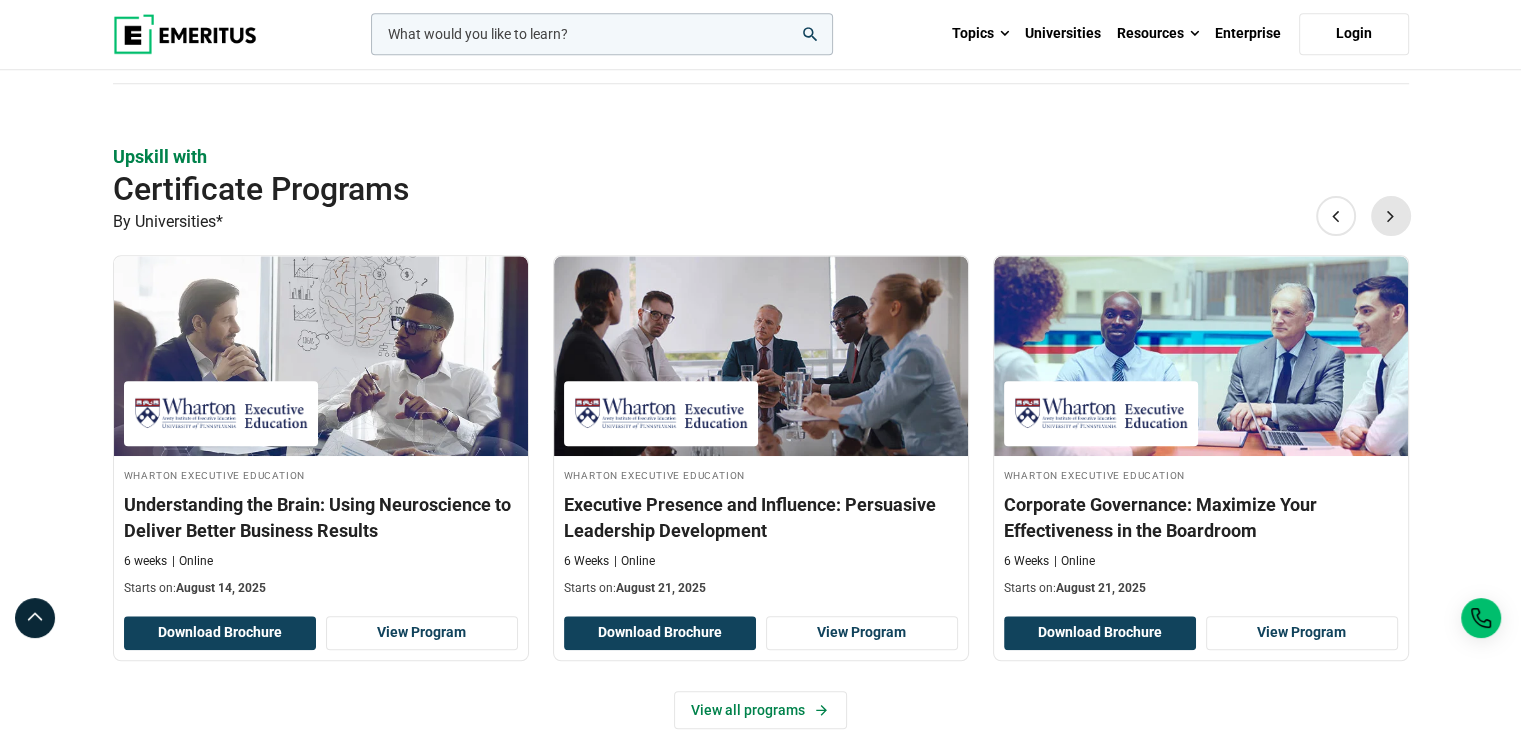 click on "Next" at bounding box center (1391, 215) 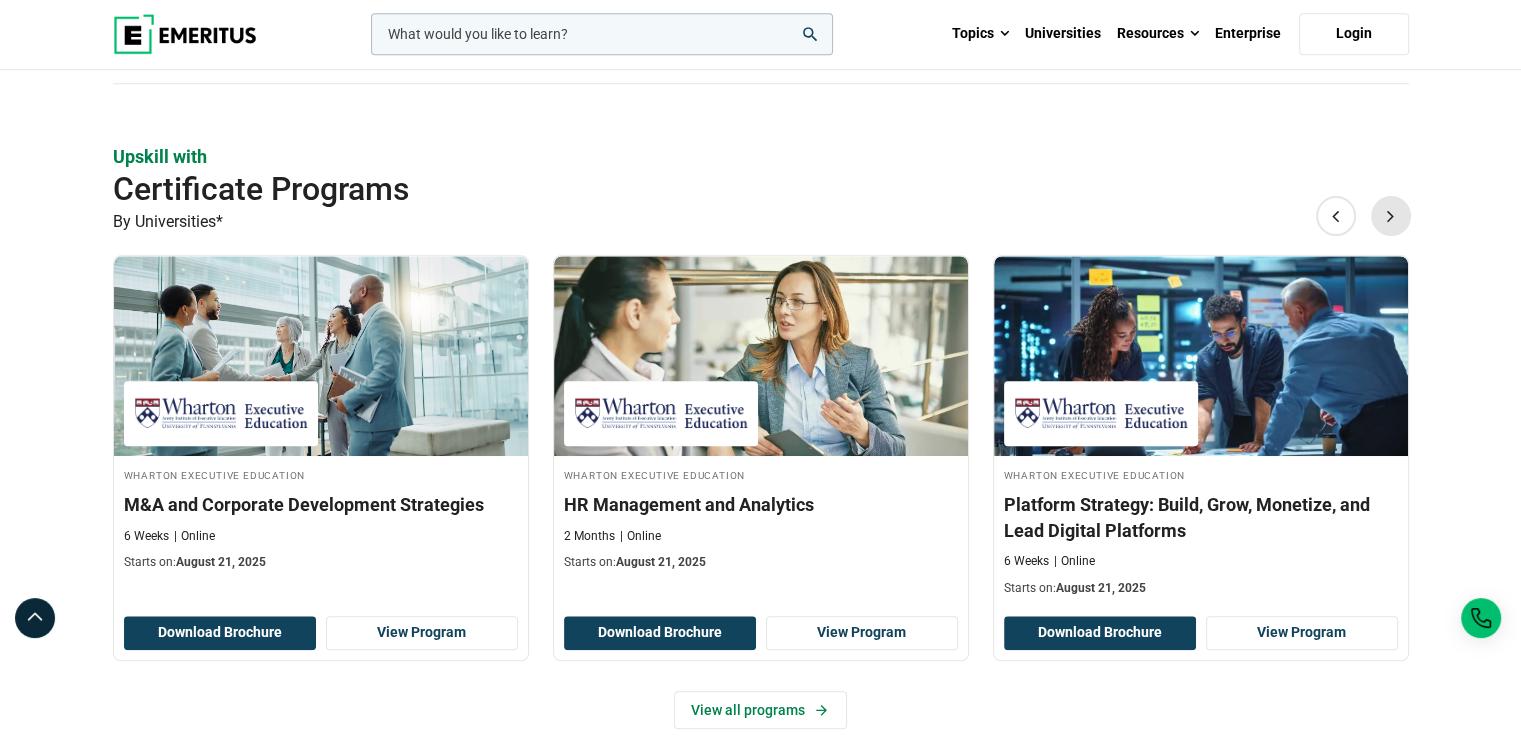 click on "Next" at bounding box center [1391, 215] 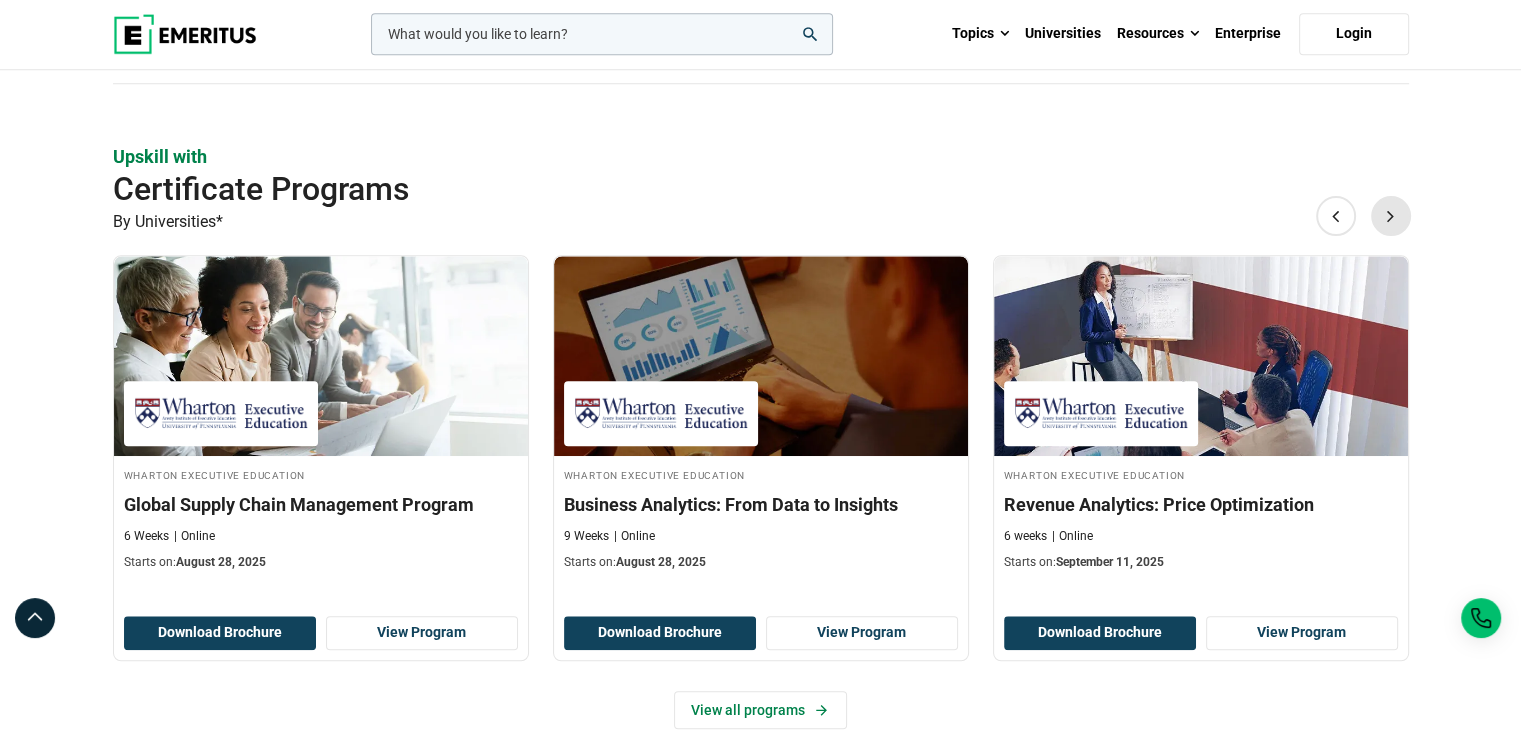 click on "Next" at bounding box center (1391, 215) 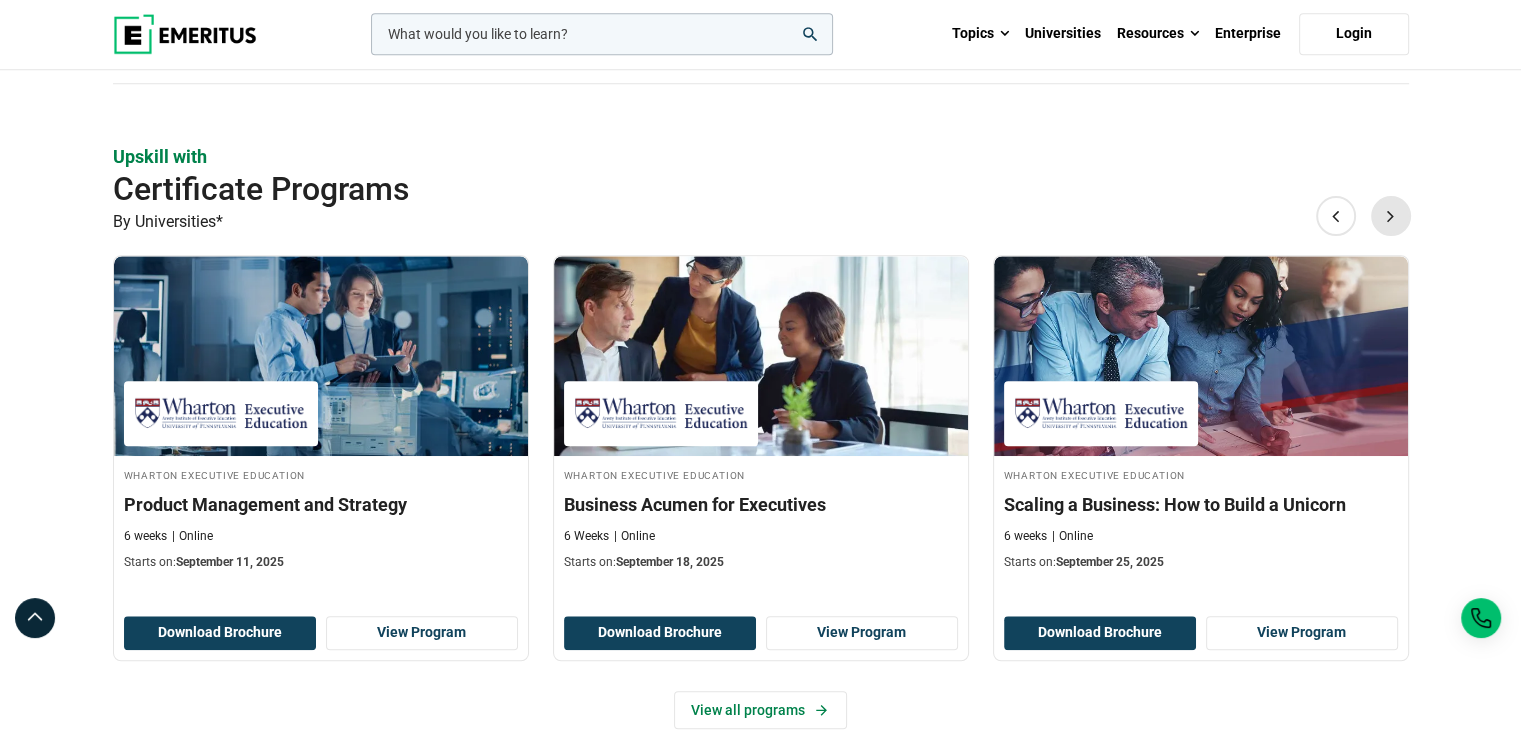 click on "Next" at bounding box center (1391, 215) 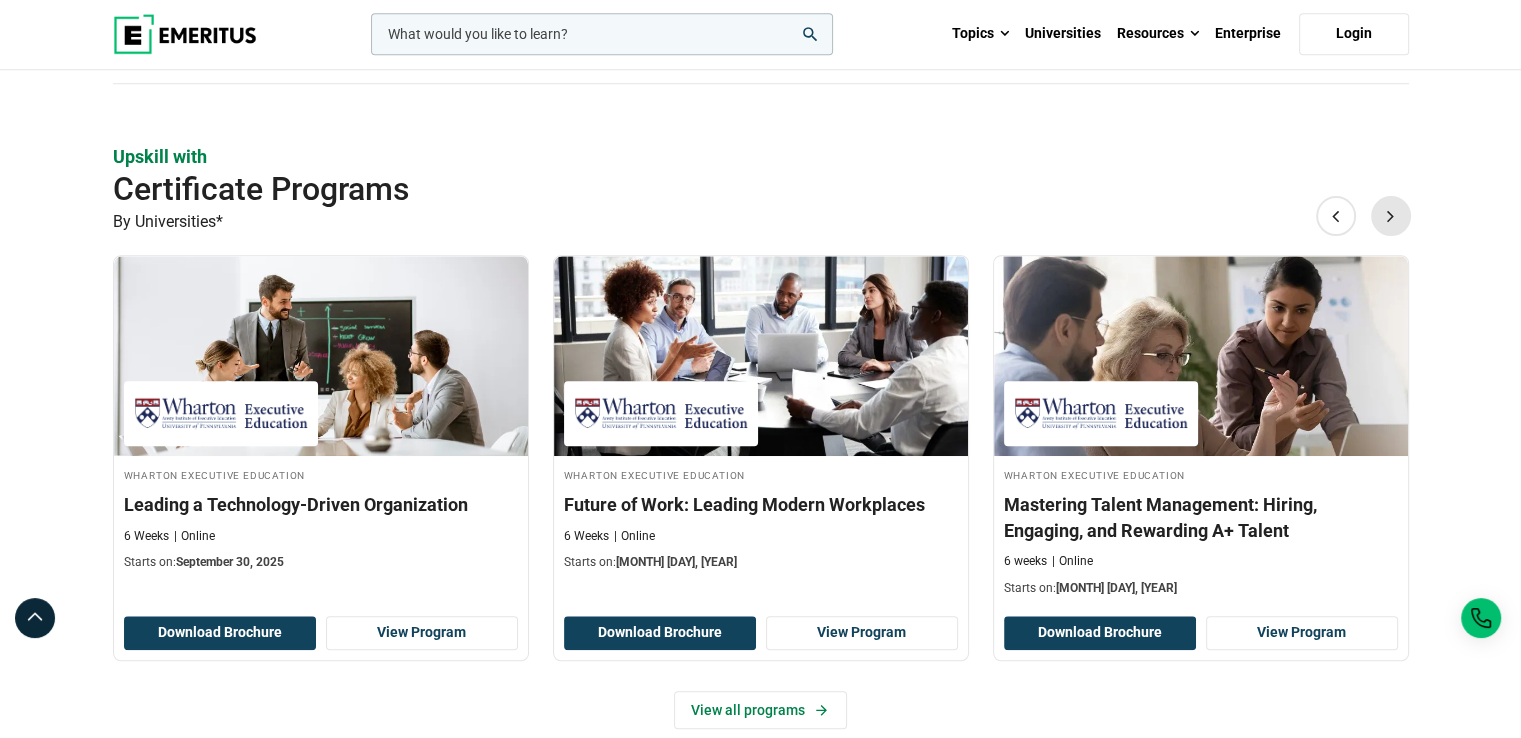 click on "Next" at bounding box center [1391, 215] 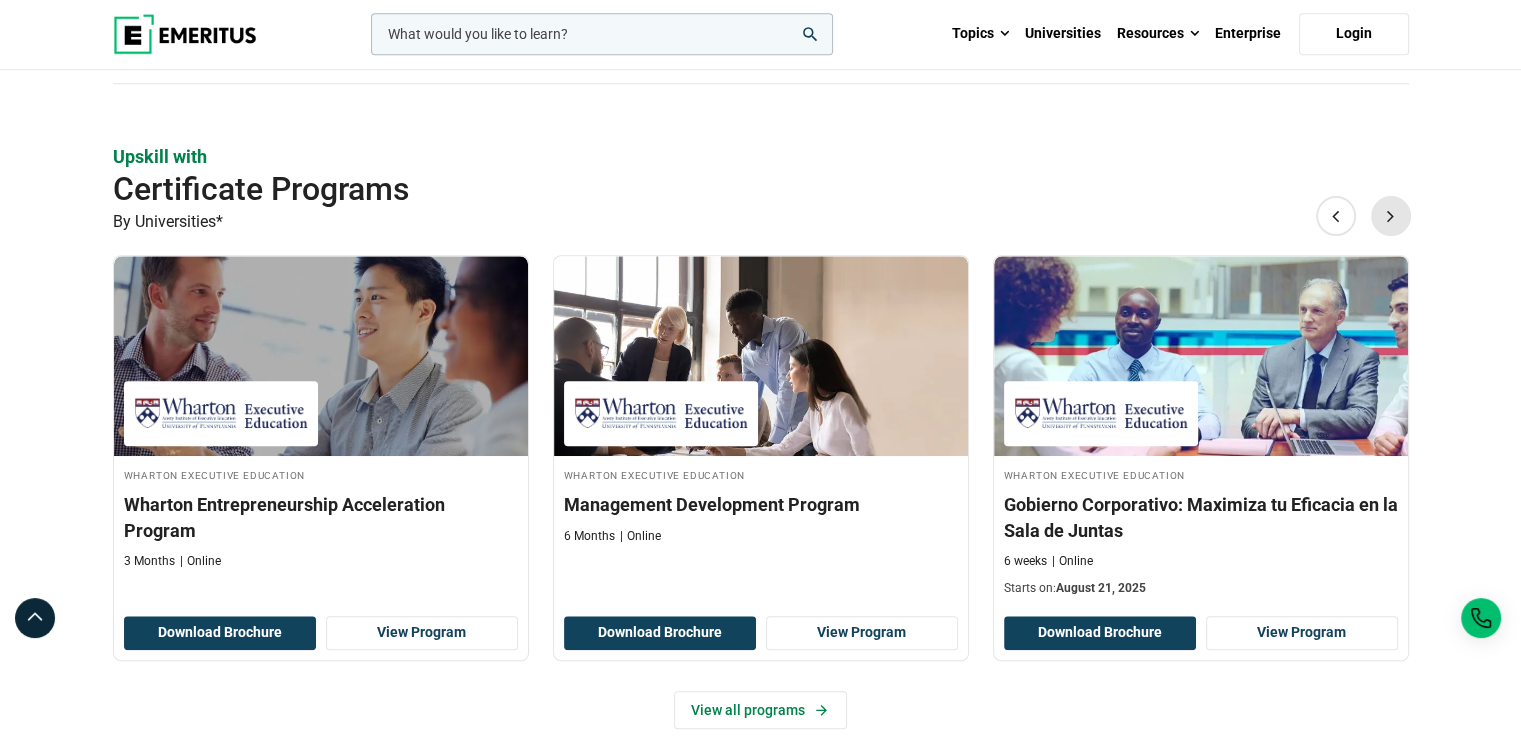 click on "Next" at bounding box center (1391, 215) 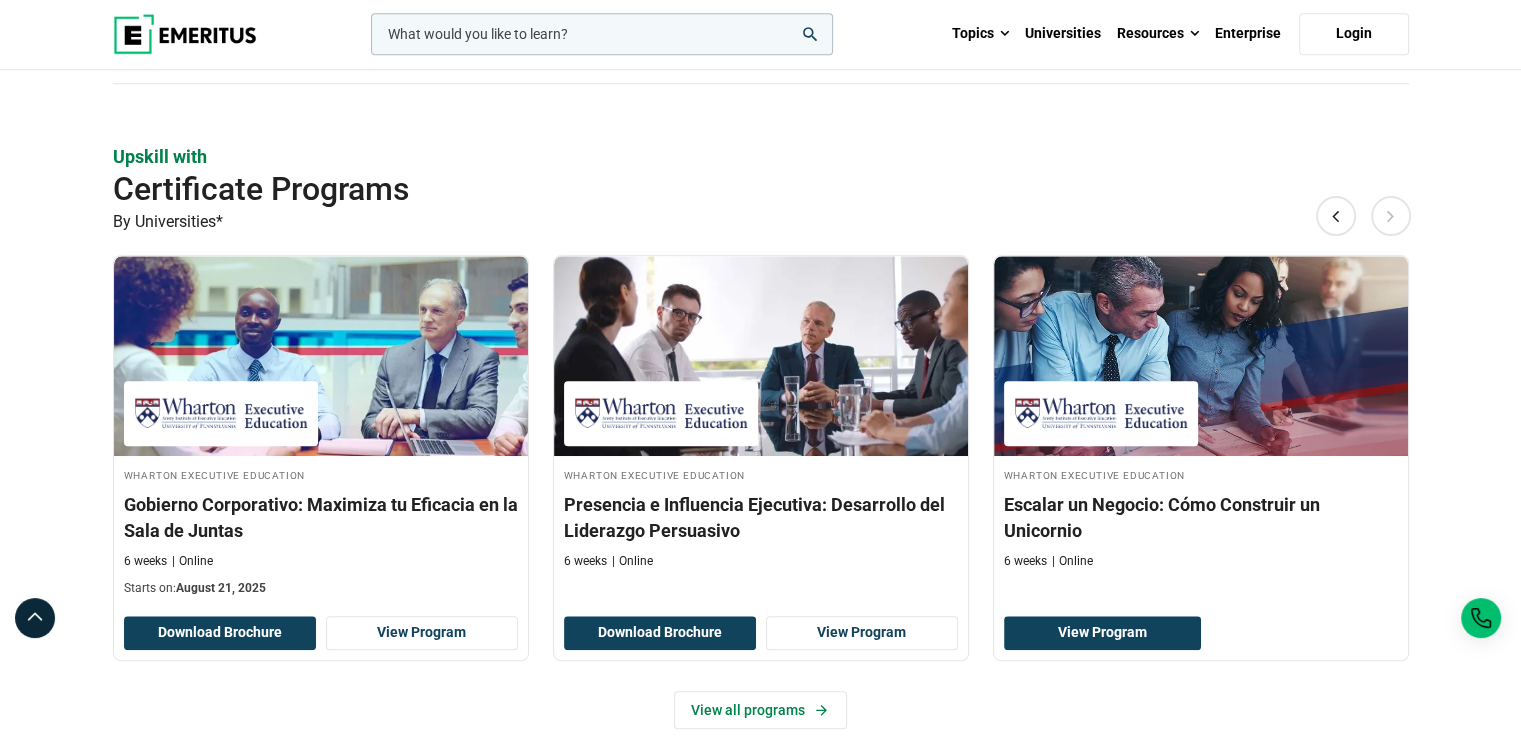 click on "Next" at bounding box center [1391, 215] 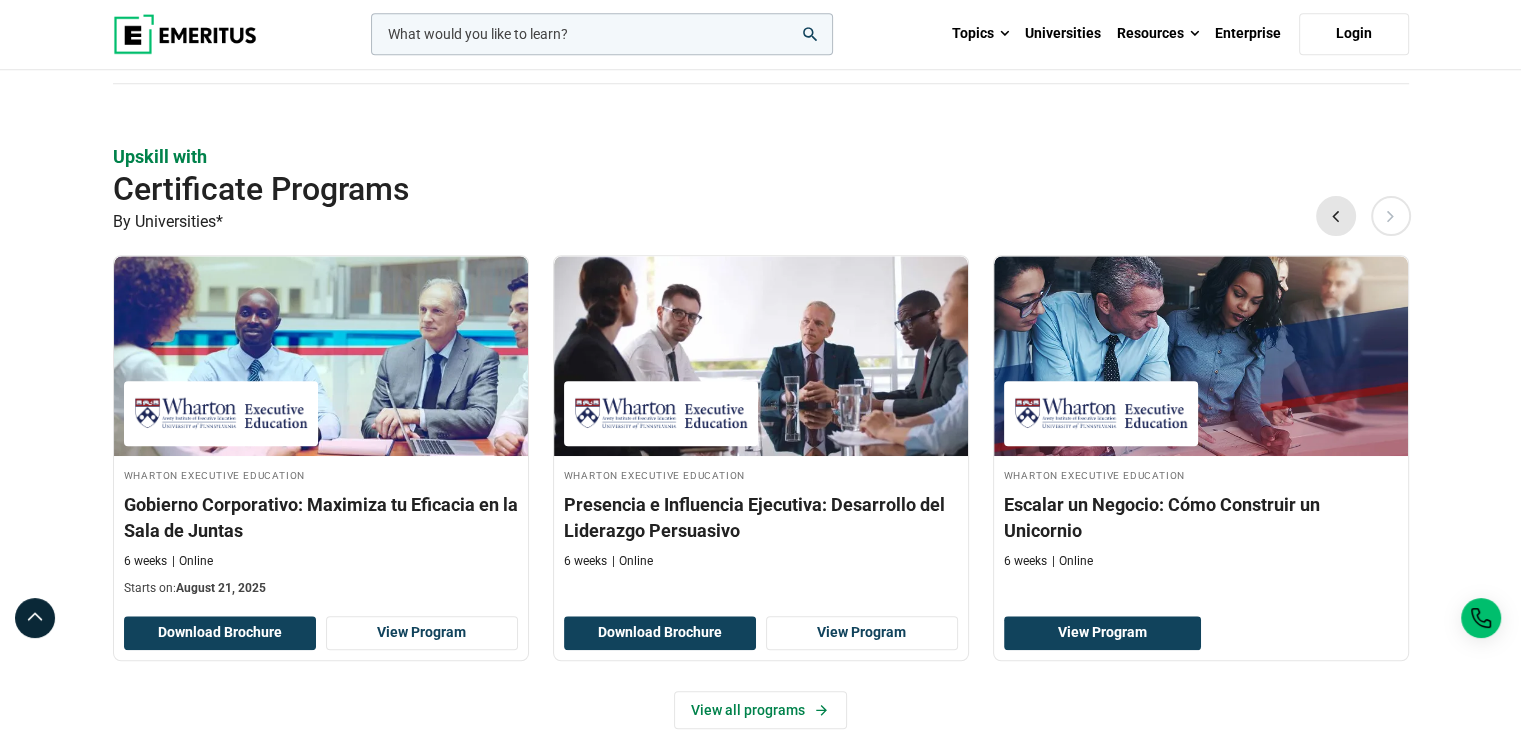 click on "Previous" at bounding box center (1336, 215) 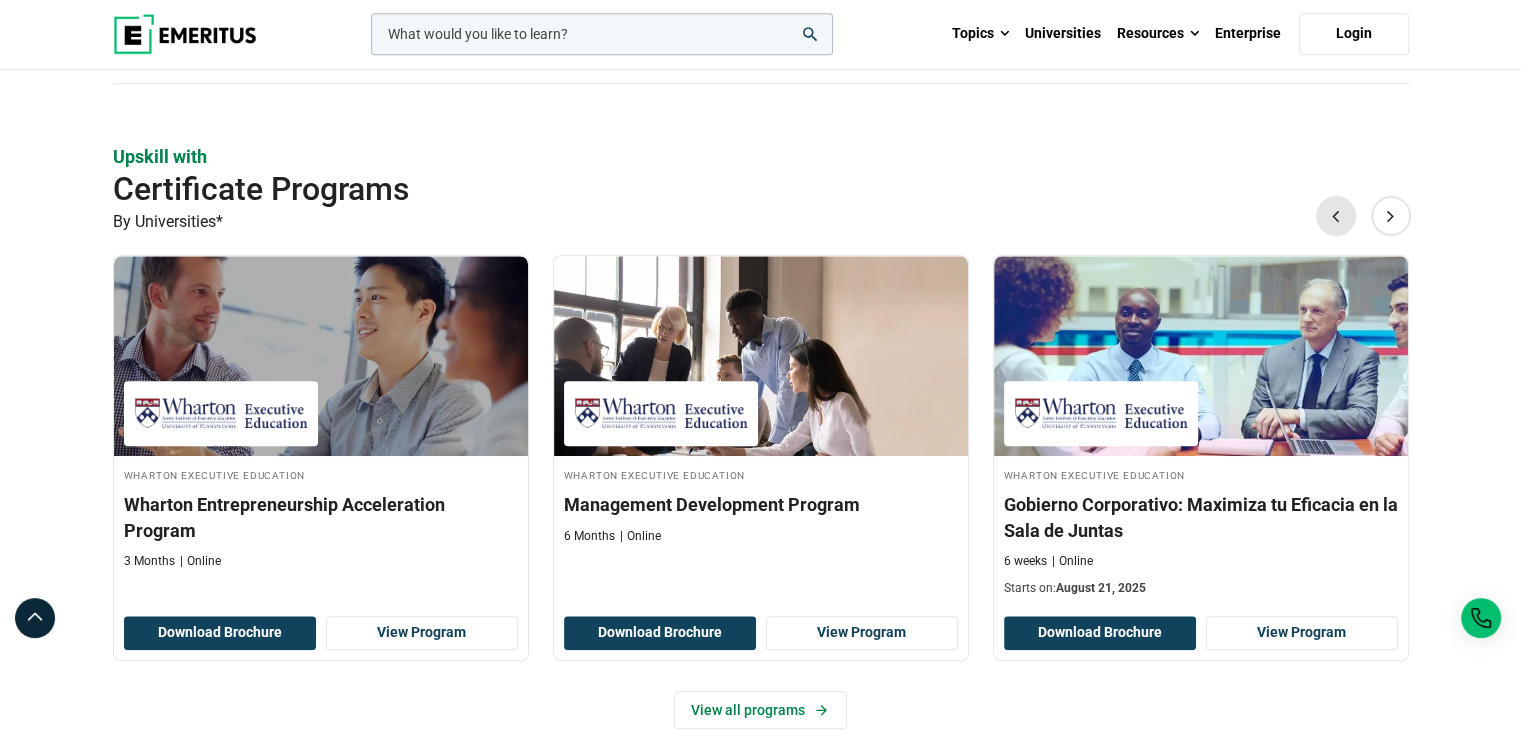 click on "Previous" at bounding box center (1336, 215) 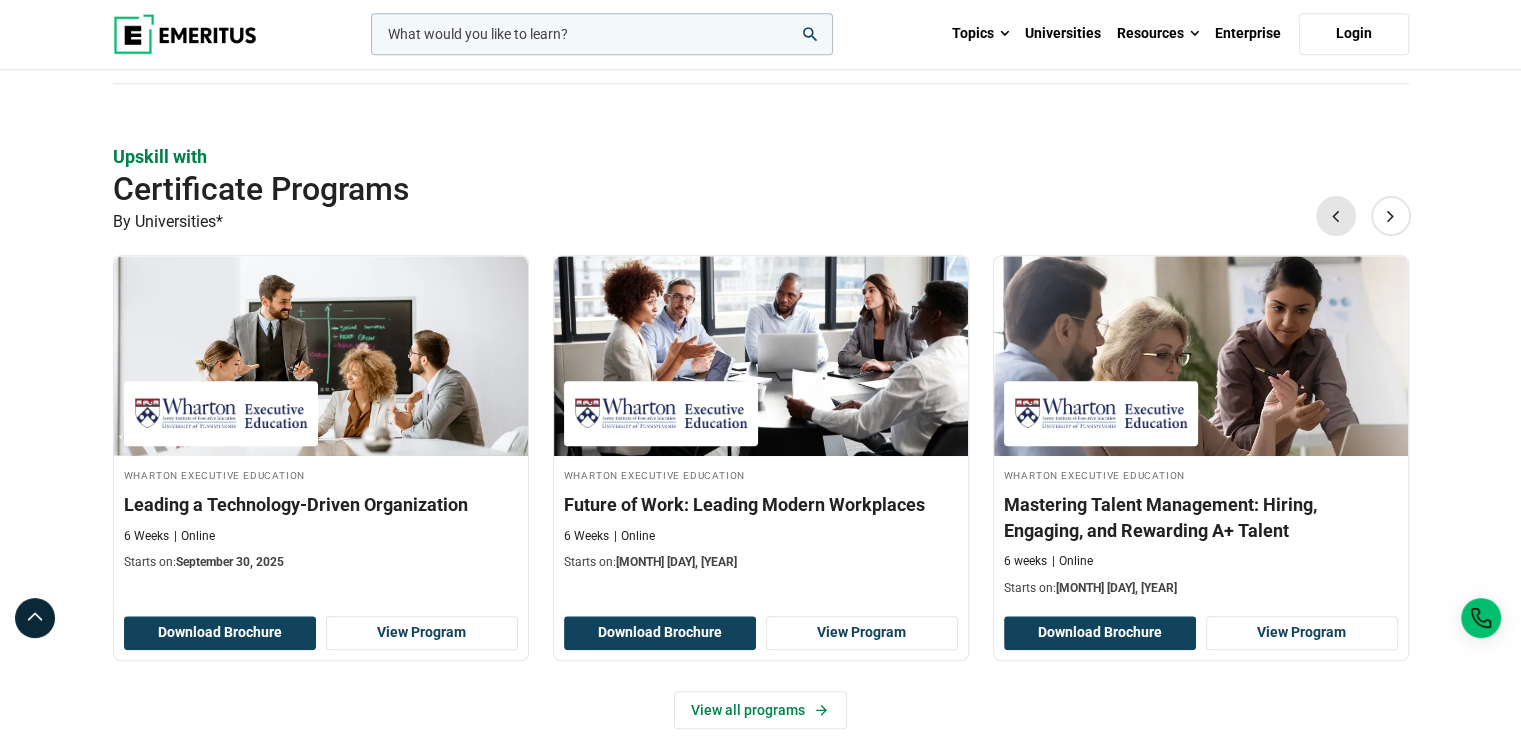 click on "Previous" at bounding box center [1336, 215] 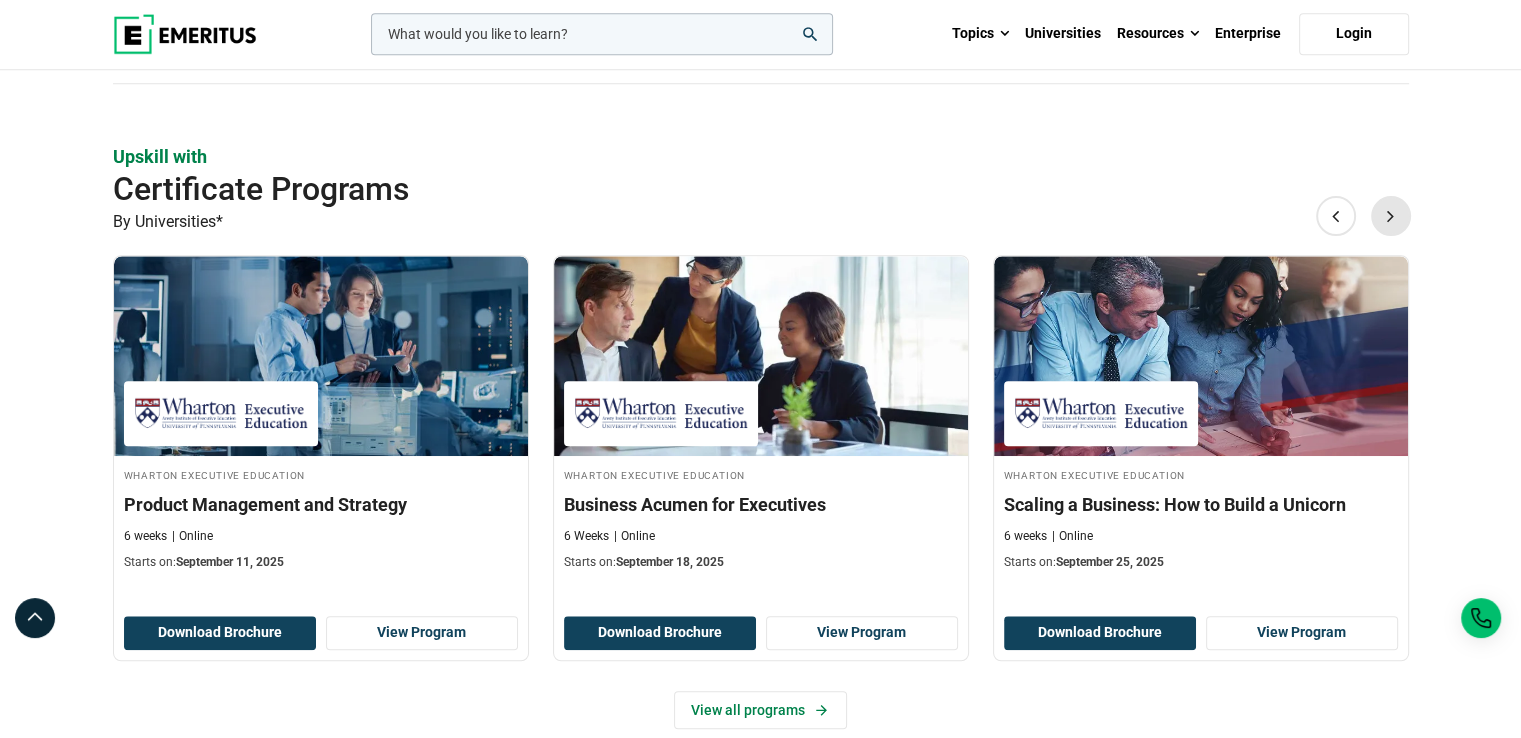 click on "Next" at bounding box center [1391, 215] 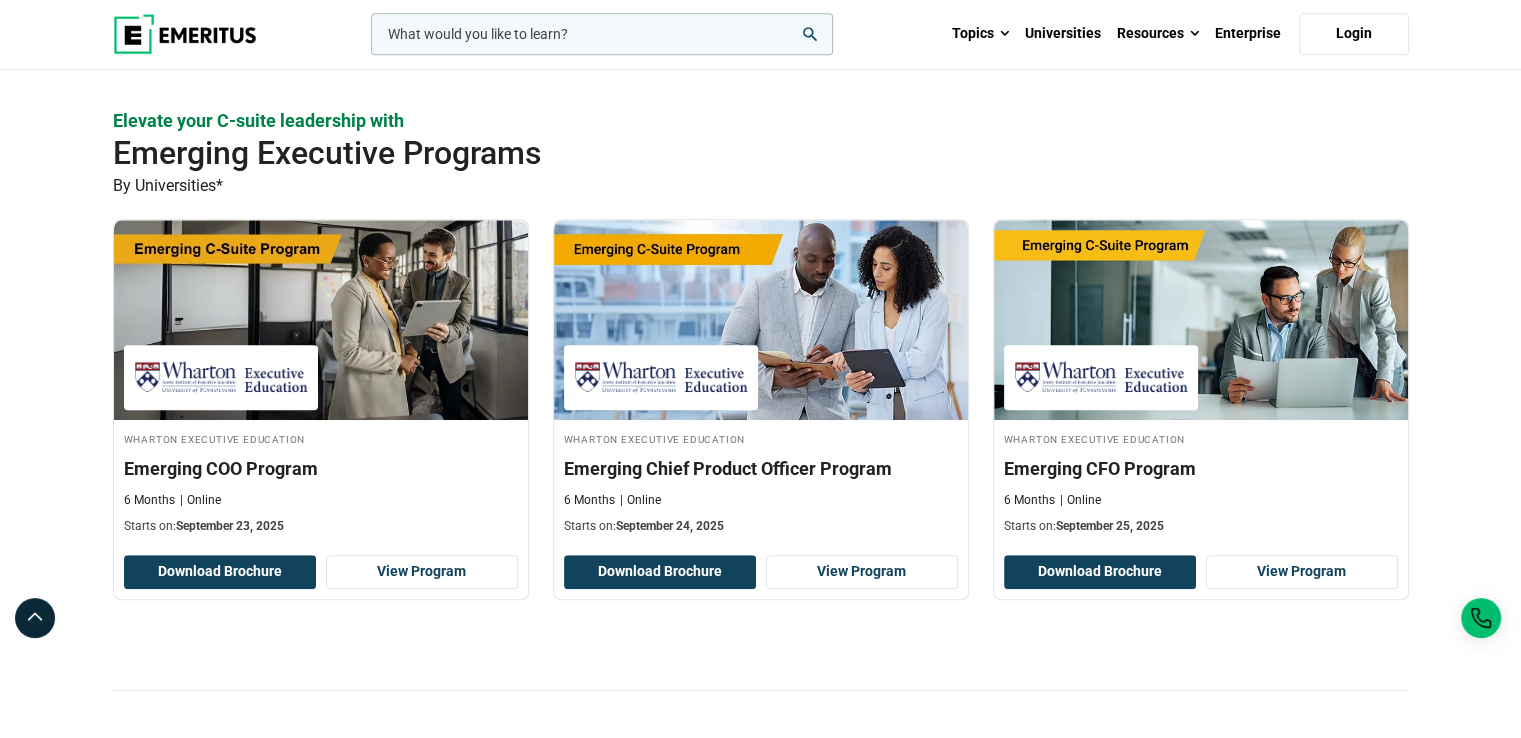 scroll, scrollTop: 1230, scrollLeft: 0, axis: vertical 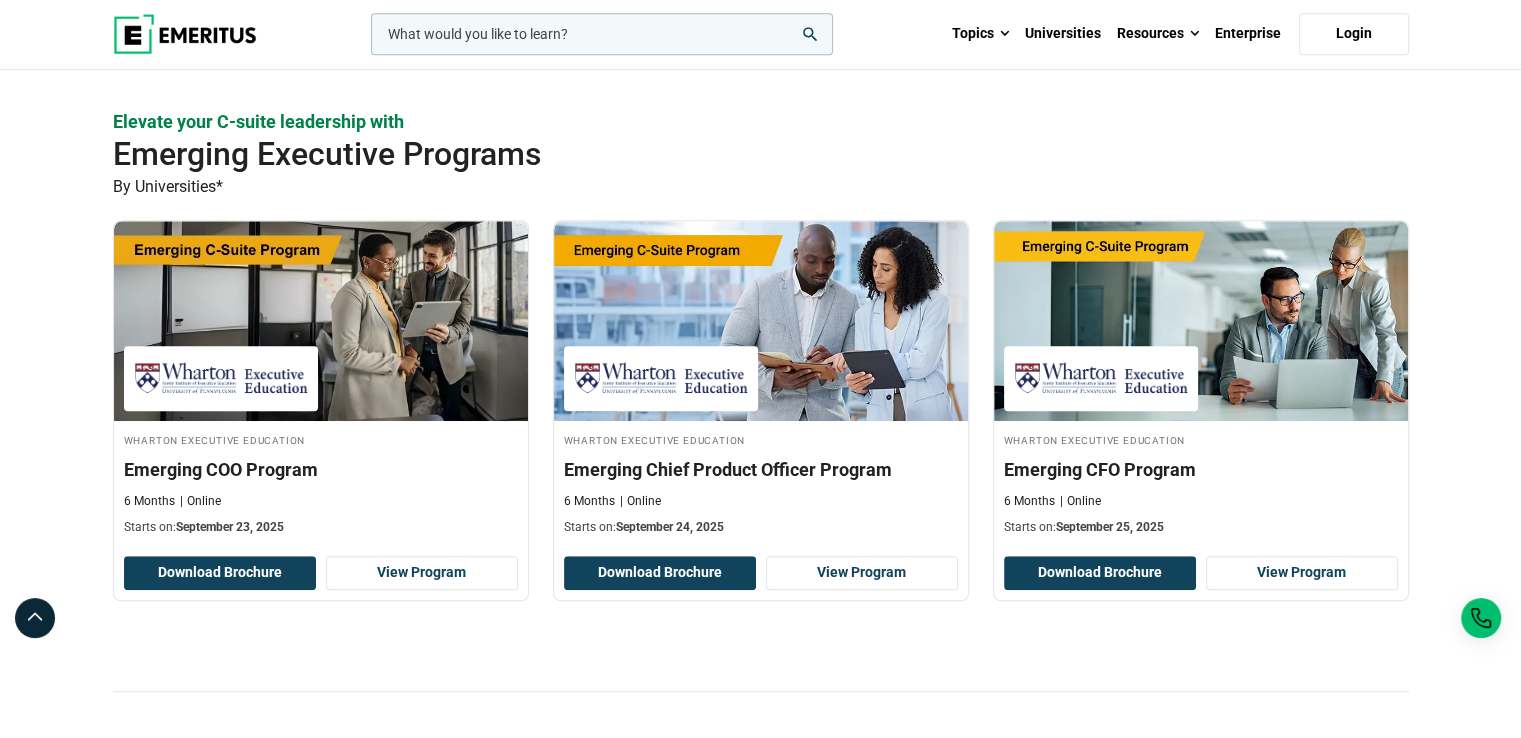 type 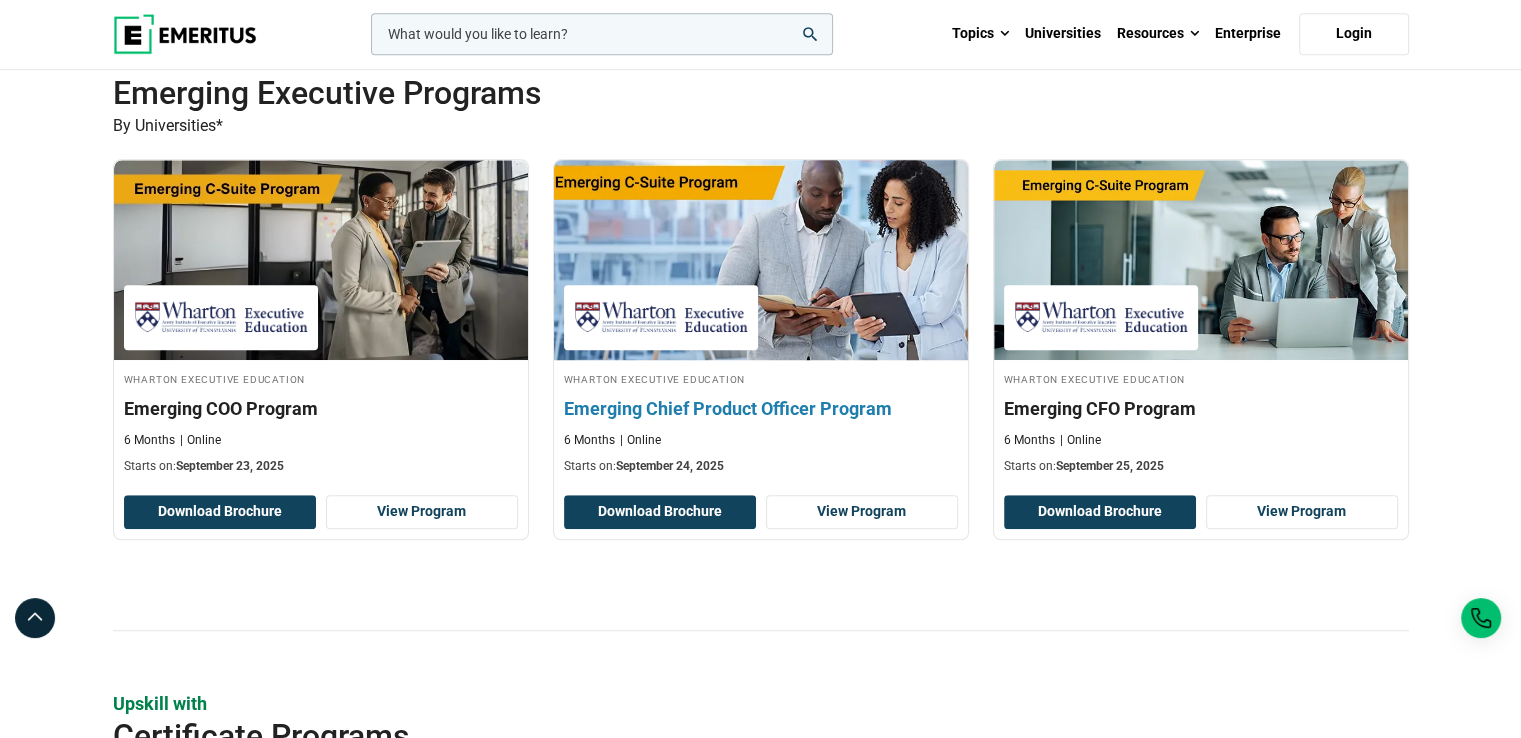 scroll, scrollTop: 1290, scrollLeft: 0, axis: vertical 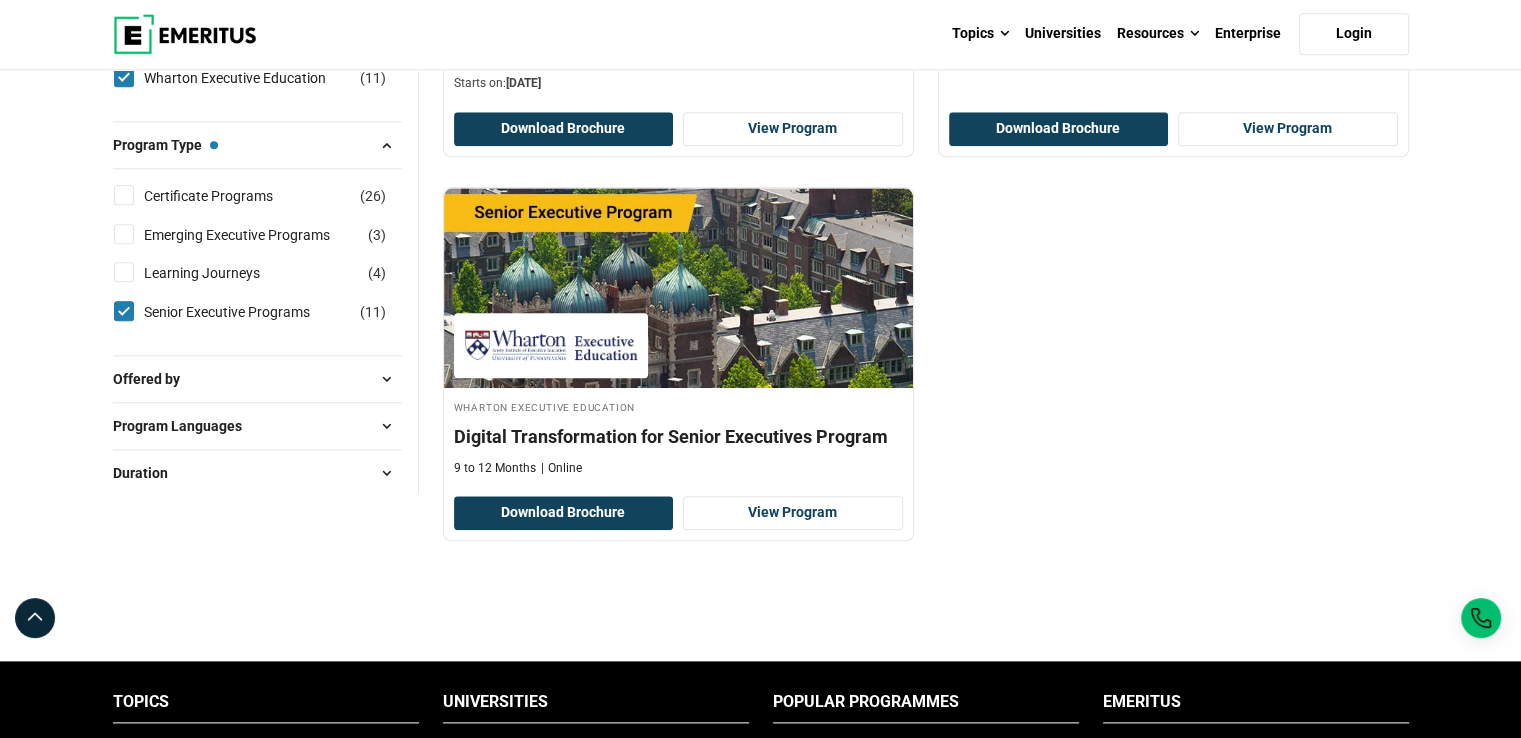 click on "Wharton Executive Education
Chief Revenue Officer (CRO) Program
7 Months
Online
Starts on:  September 17, 2025
View Program
Wharton Executive Education
Chief Technology Officer (CTO) Program
Online Beginner" at bounding box center [926, -649] 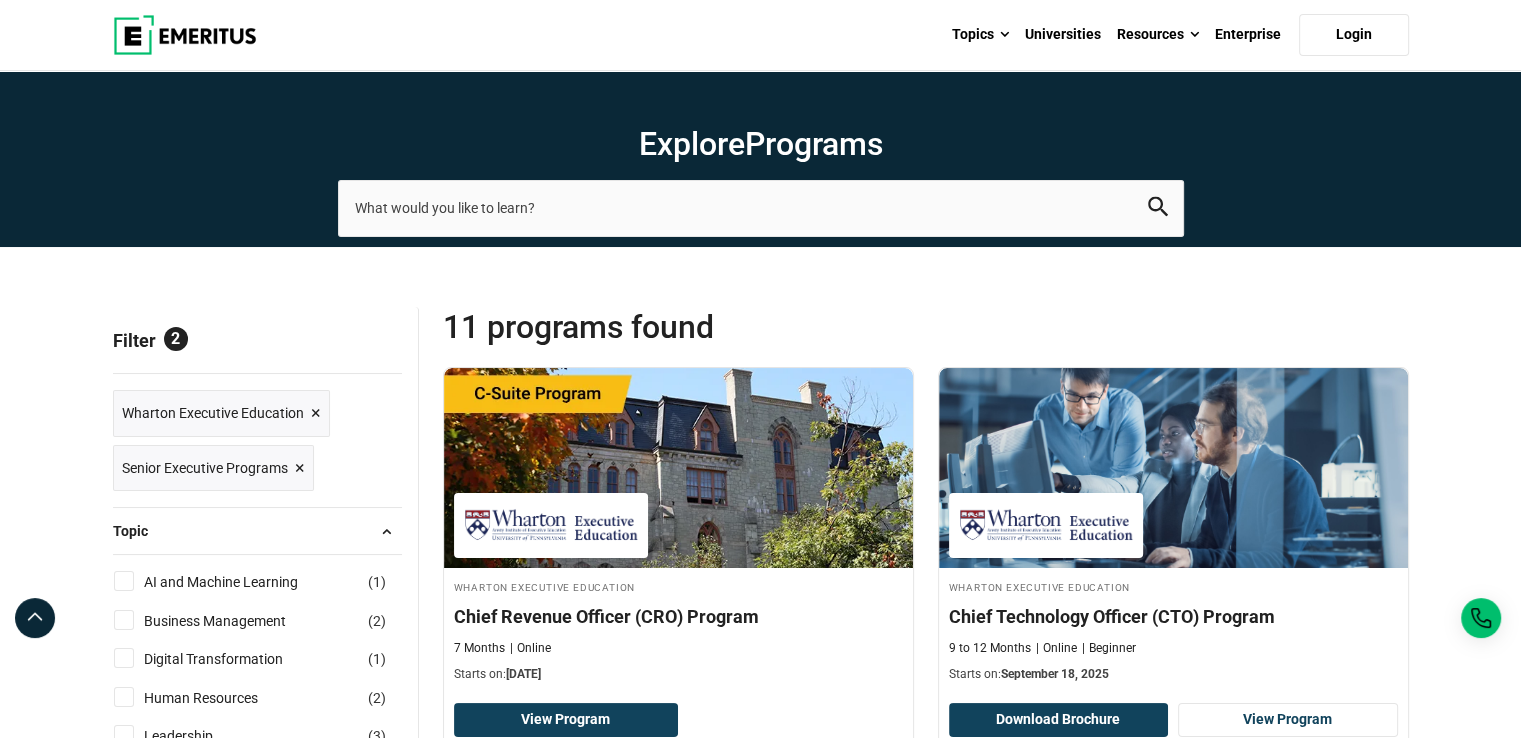 scroll, scrollTop: 0, scrollLeft: 0, axis: both 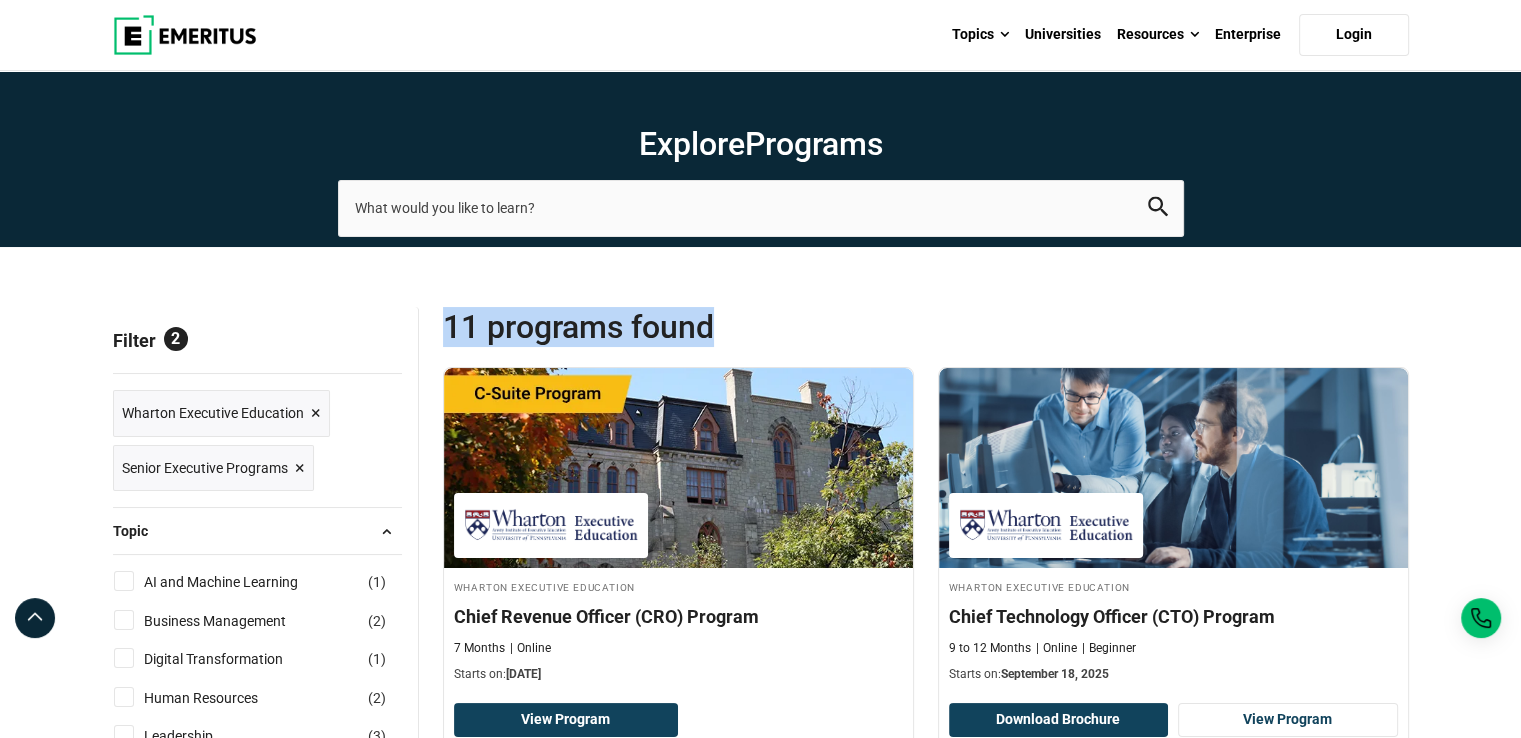 drag, startPoint x: 448, startPoint y: 319, endPoint x: 785, endPoint y: 325, distance: 337.0534 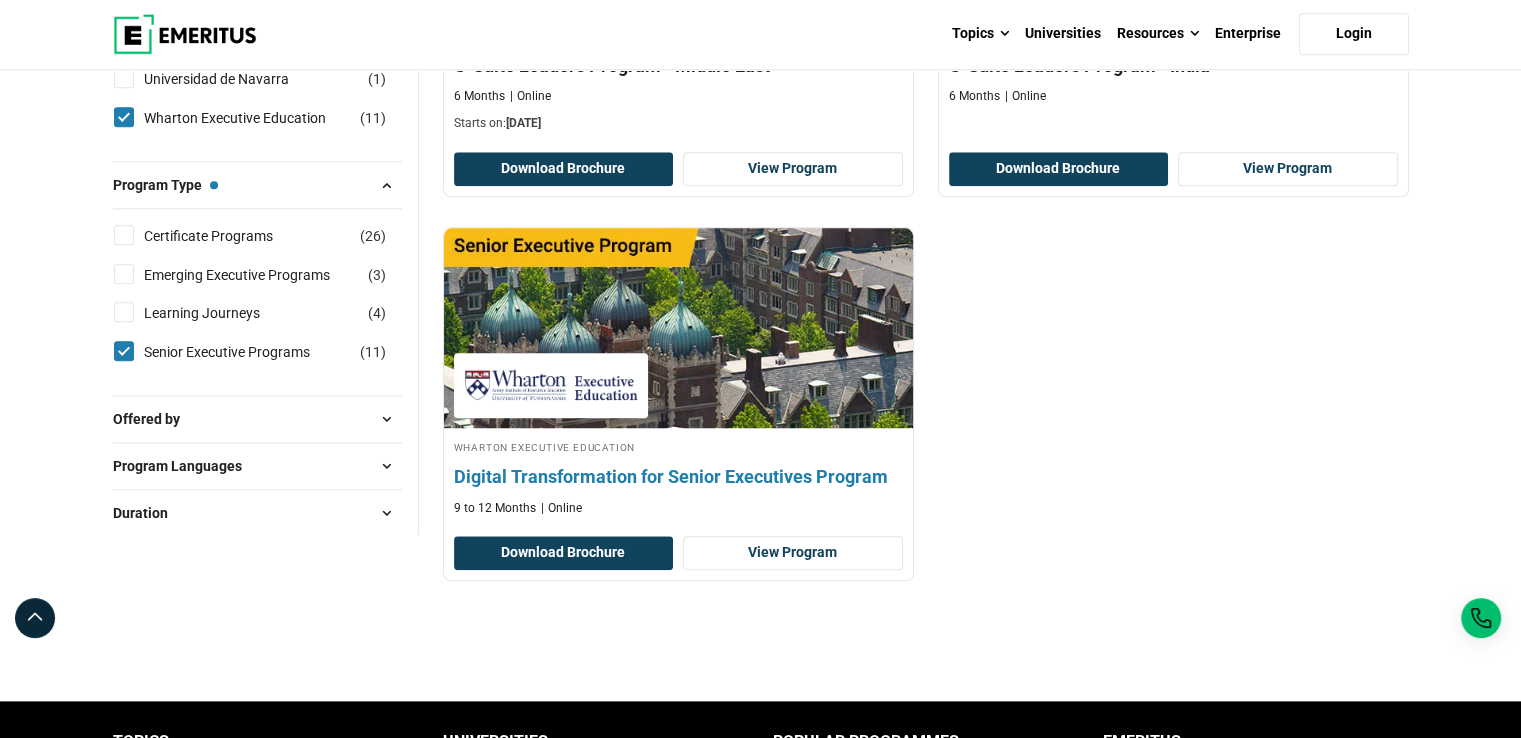 scroll, scrollTop: 2196, scrollLeft: 0, axis: vertical 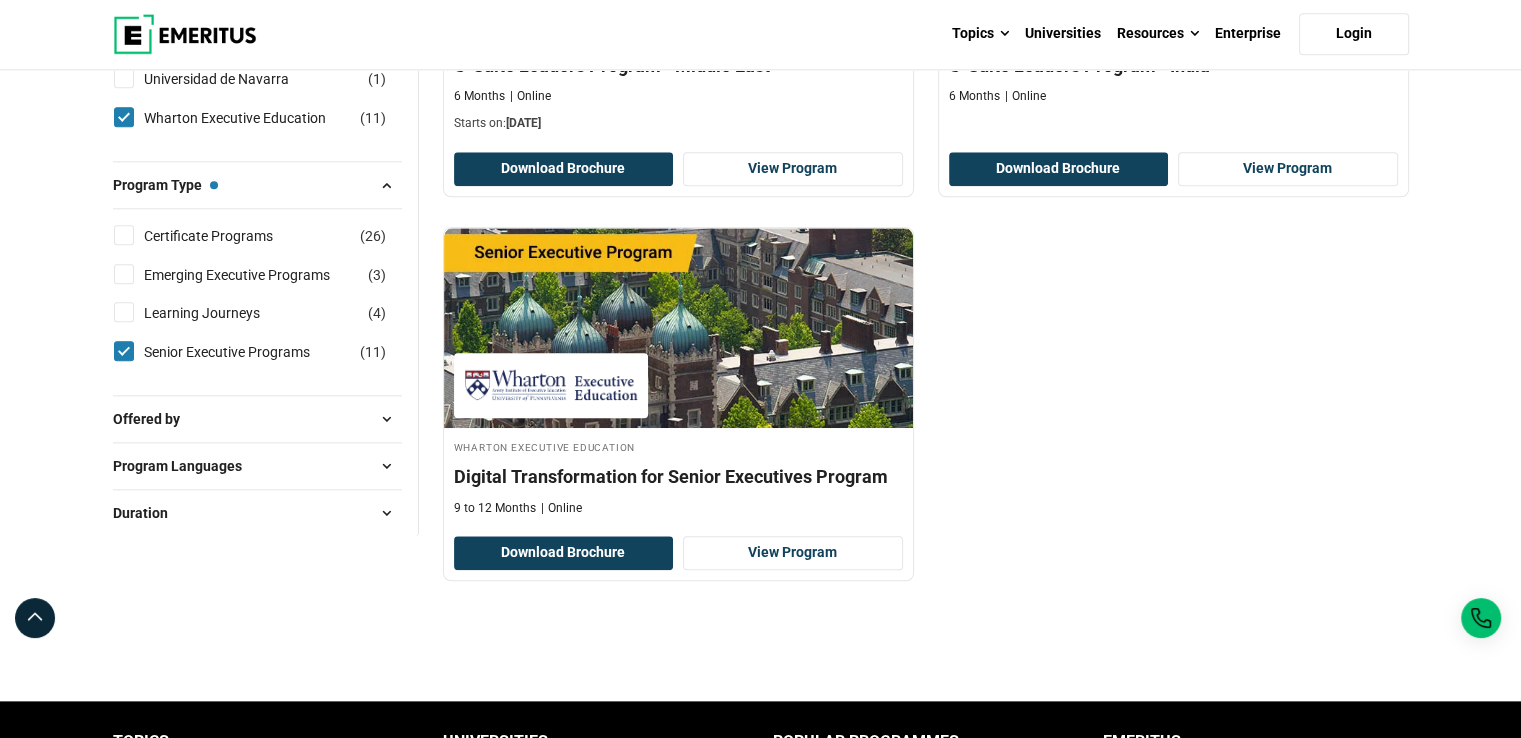 click on "Senior Executive Programs   ( 11 )" at bounding box center [124, 351] 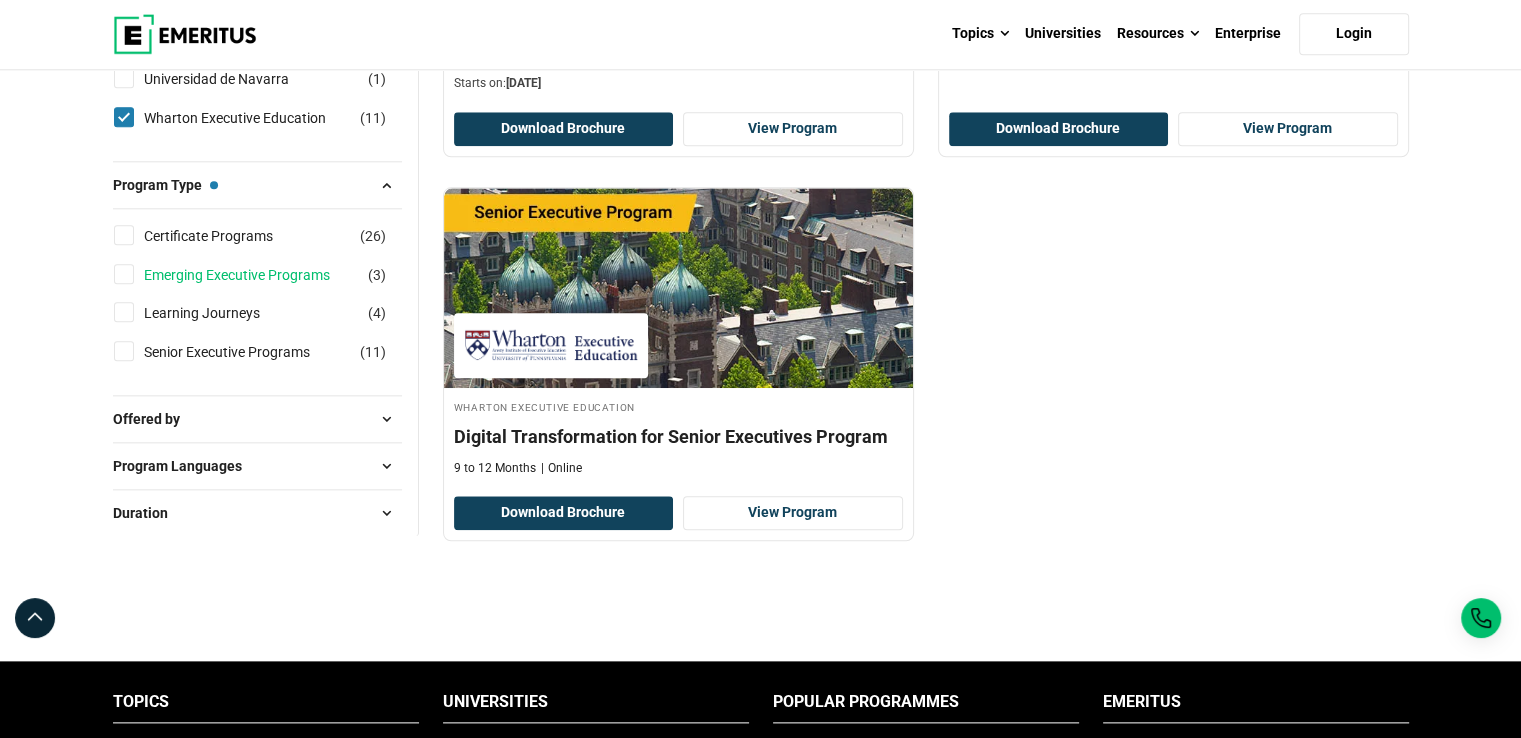 click on "Emerging Executive Programs" at bounding box center [257, 275] 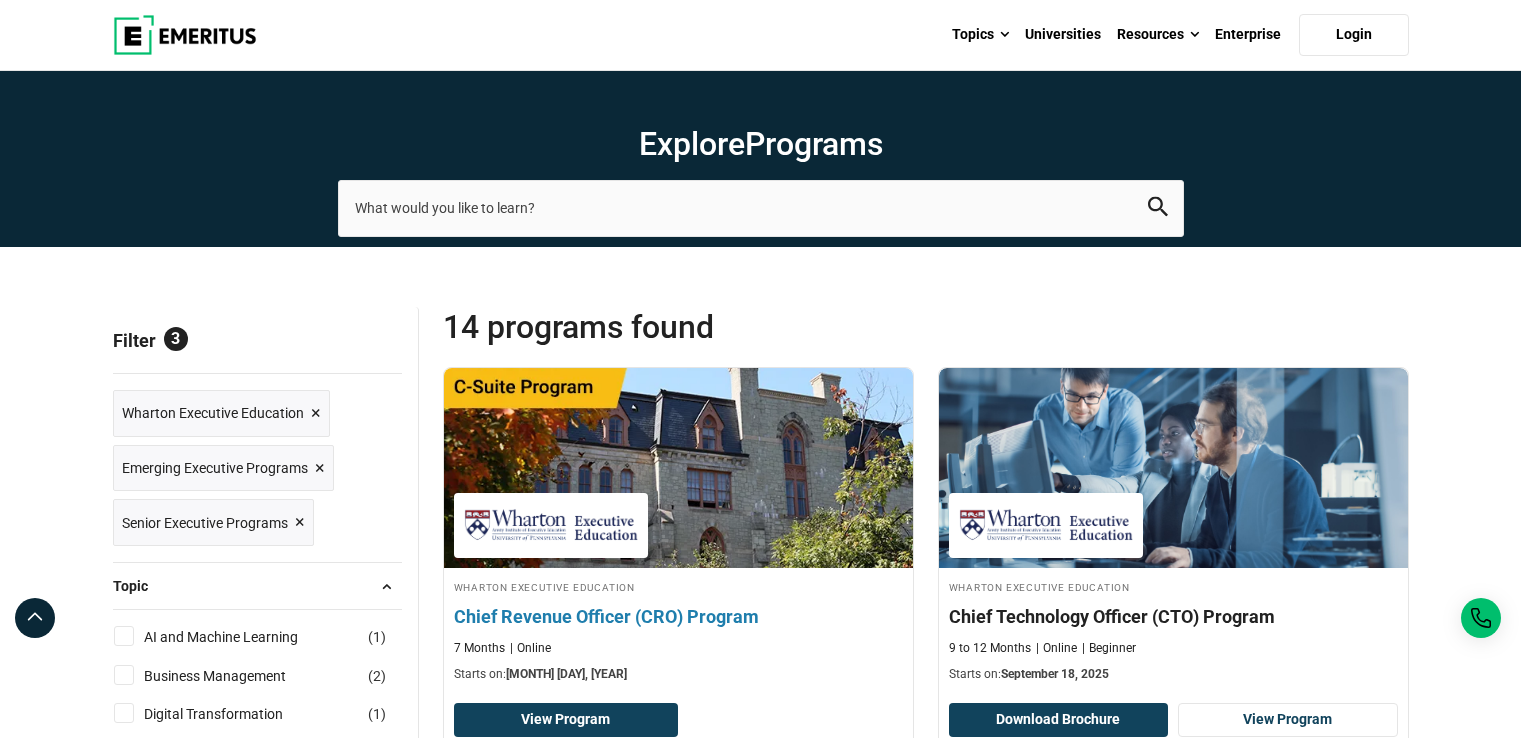scroll, scrollTop: 0, scrollLeft: 0, axis: both 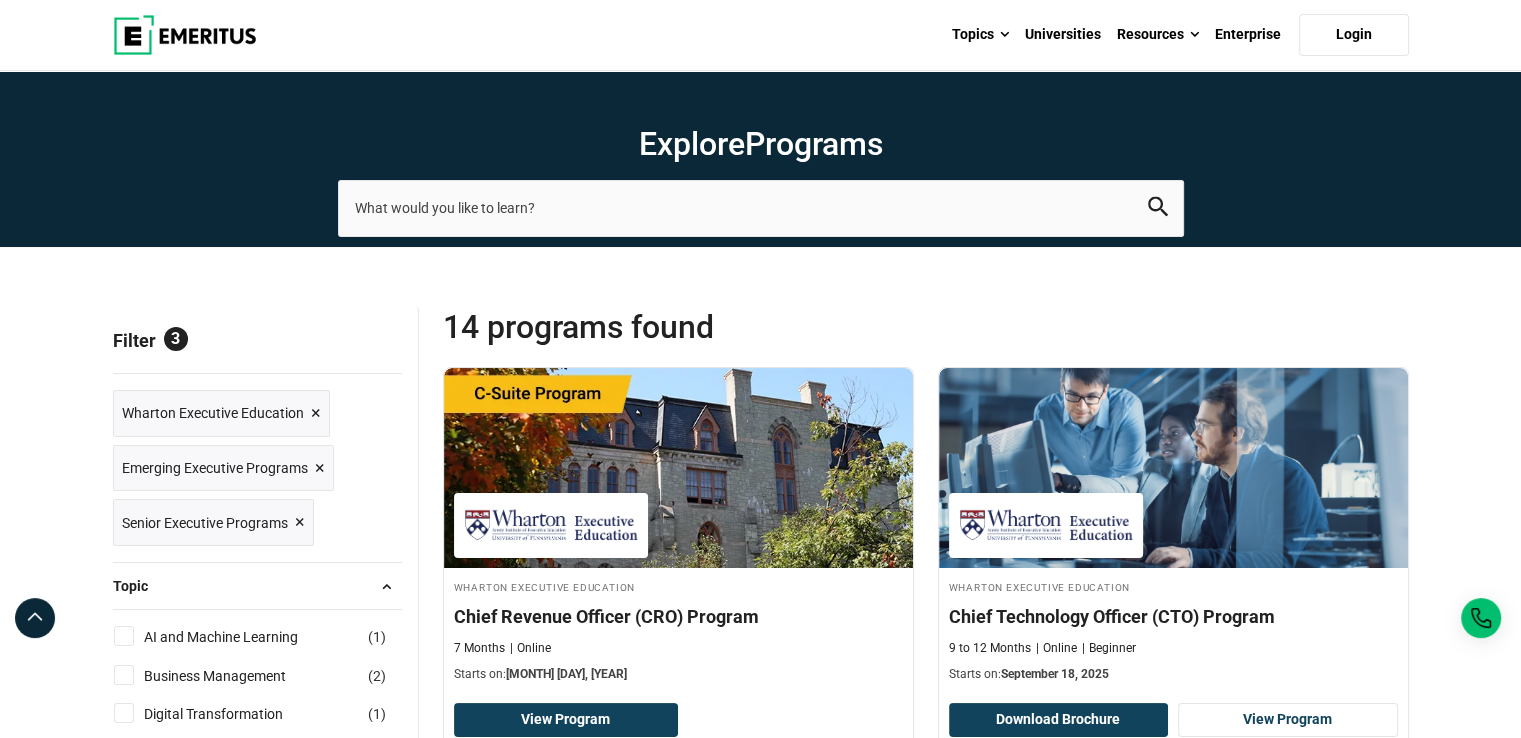 click on "14 Programs                        found" at bounding box center [684, 327] 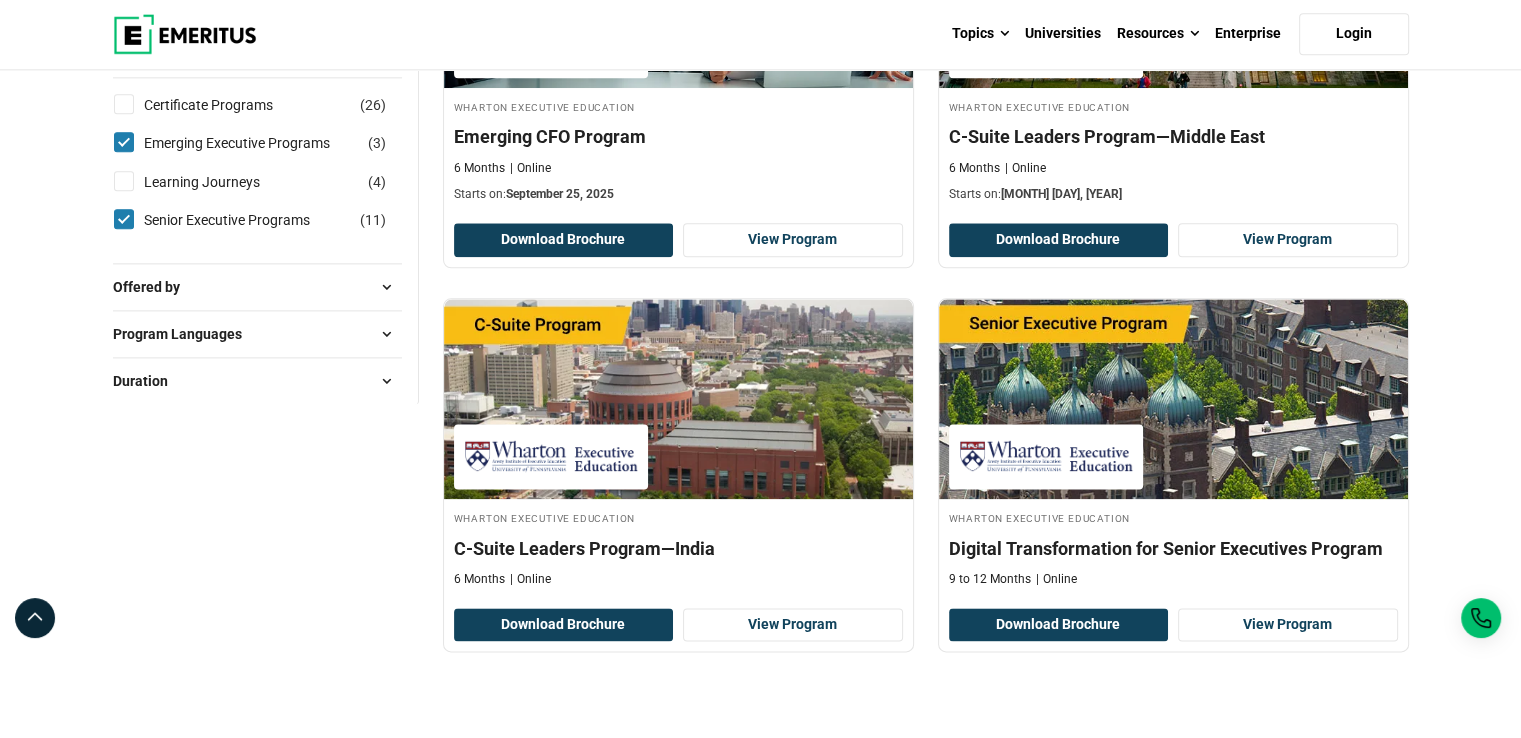 scroll, scrollTop: 2395, scrollLeft: 0, axis: vertical 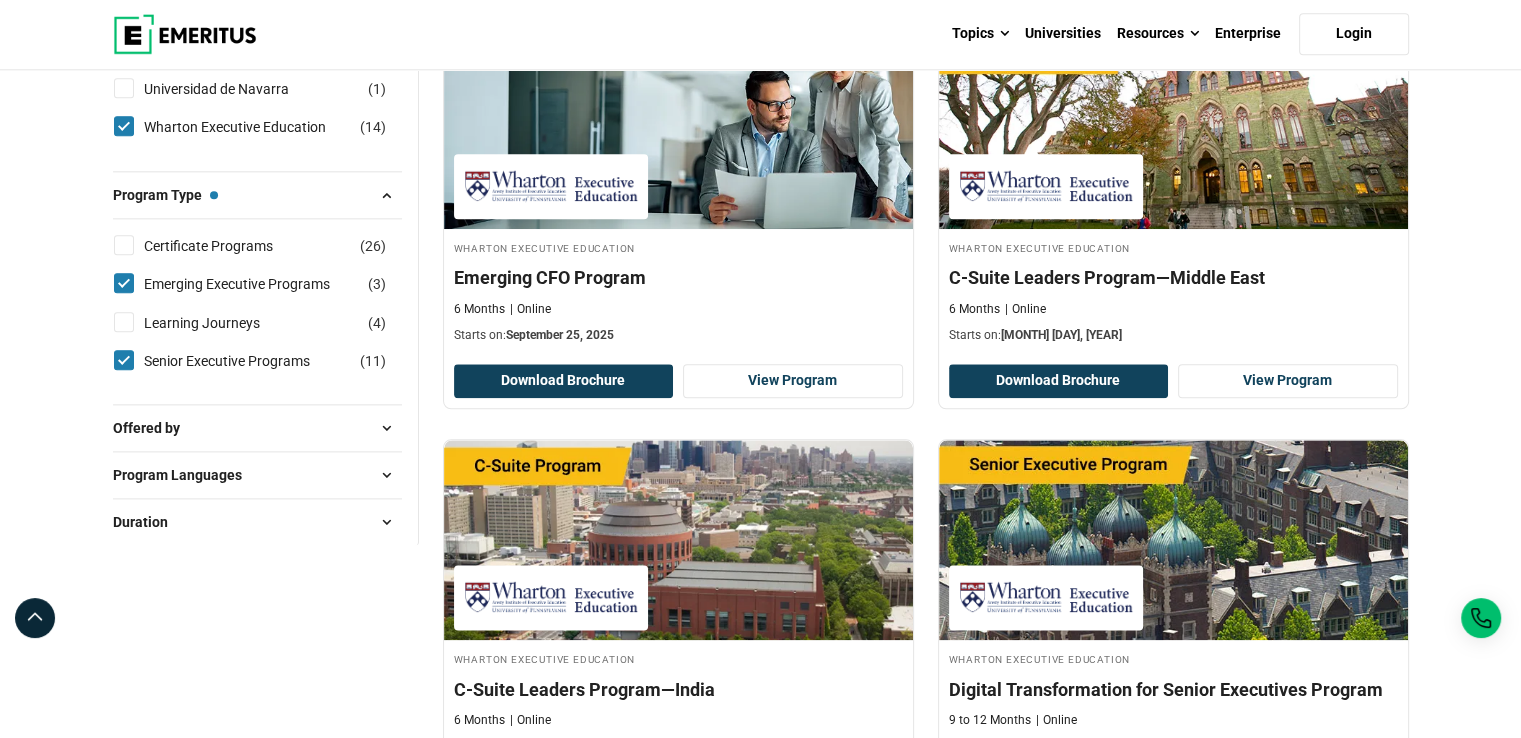 click on "Emerging Executive Programs   ( 3 )" at bounding box center (124, 283) 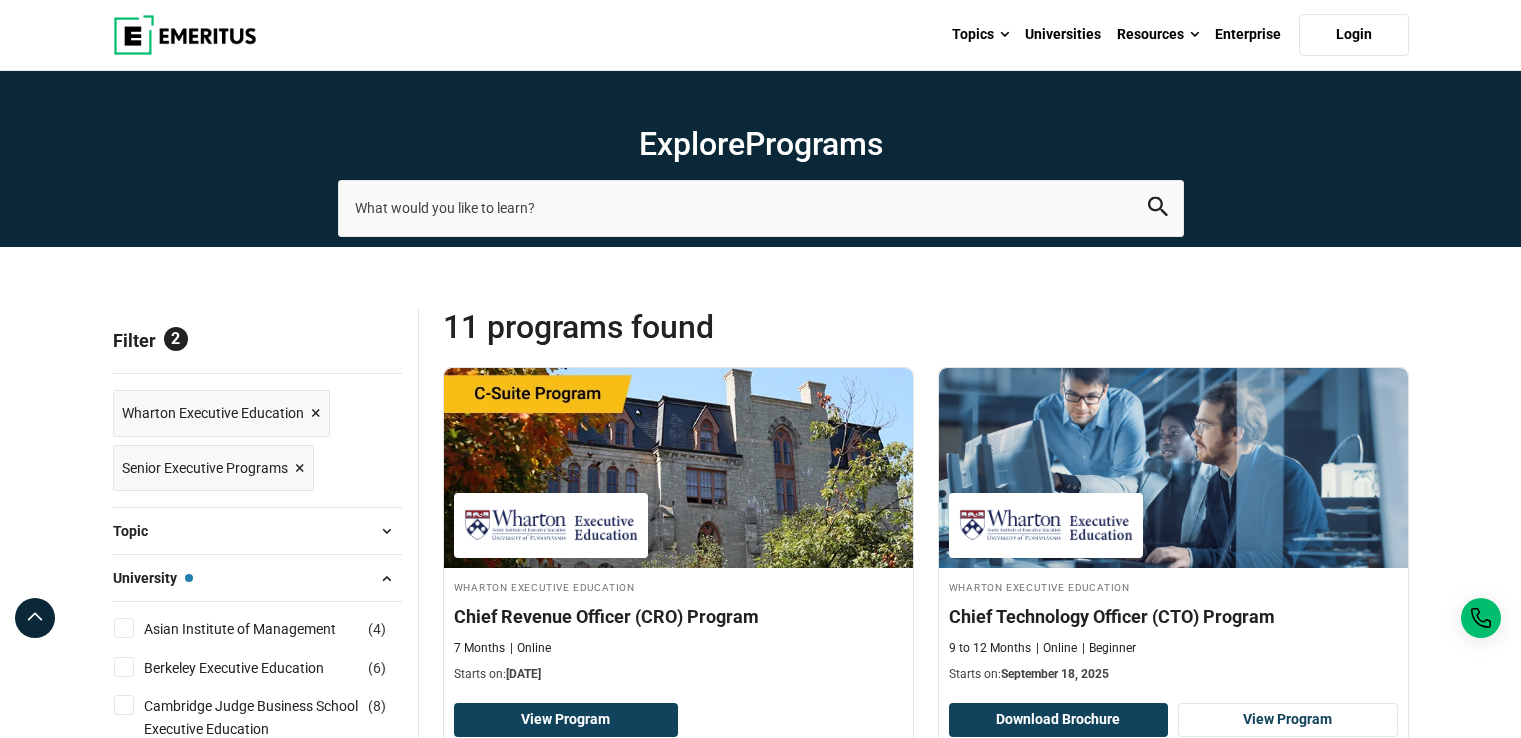 scroll, scrollTop: 0, scrollLeft: 0, axis: both 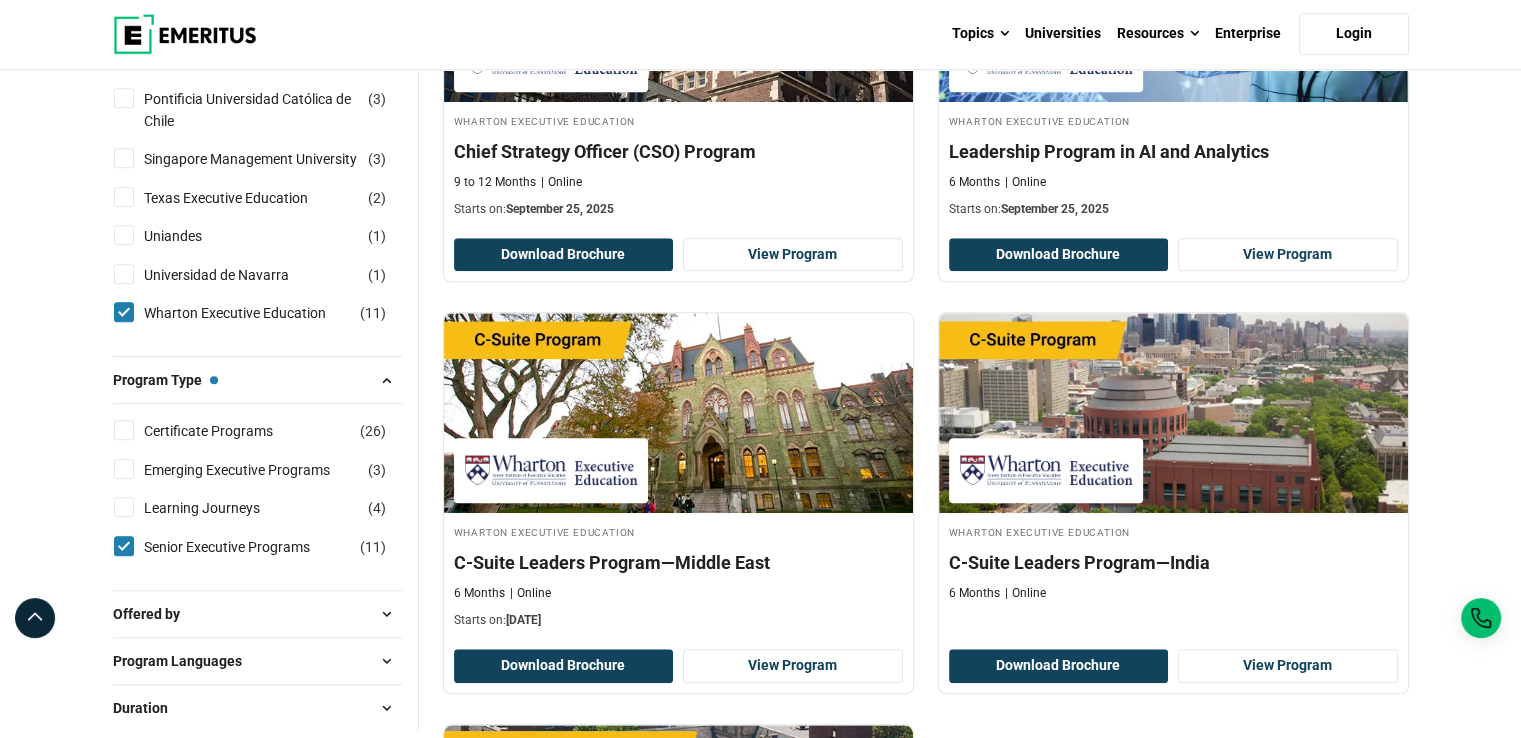 click on "Explore
Programs
leadership marketing project management data science product management
2" at bounding box center [760, 315] 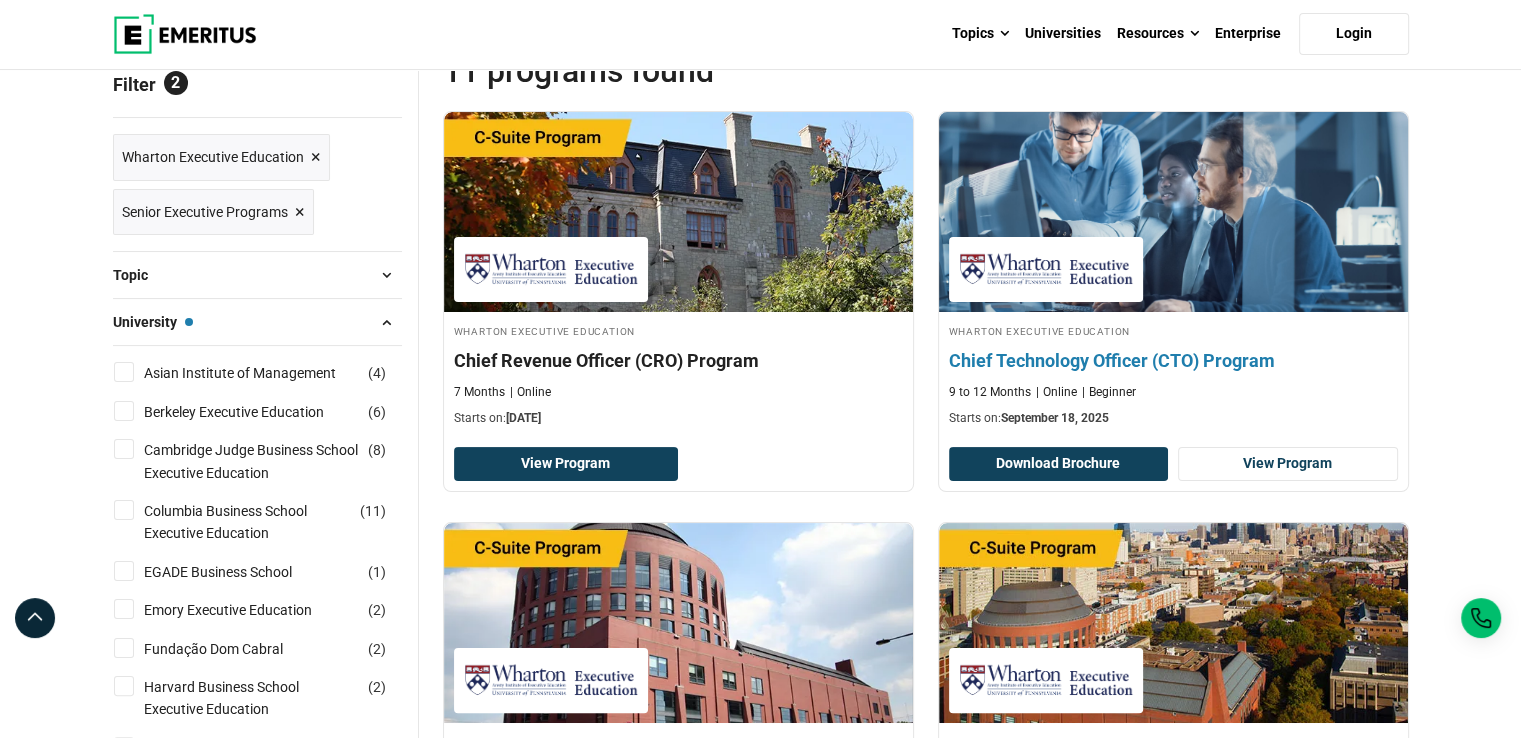 scroll, scrollTop: 254, scrollLeft: 0, axis: vertical 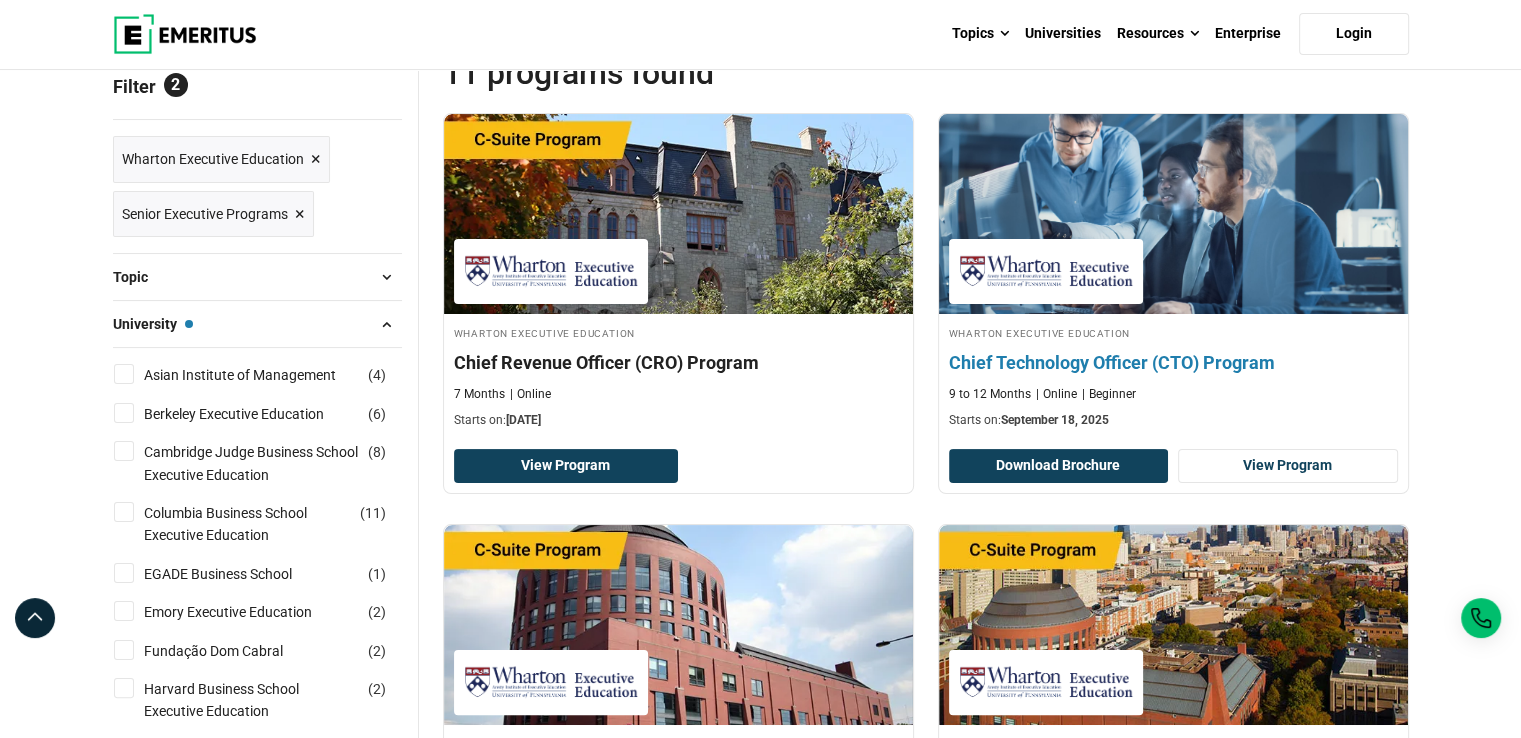 click at bounding box center [1173, 214] 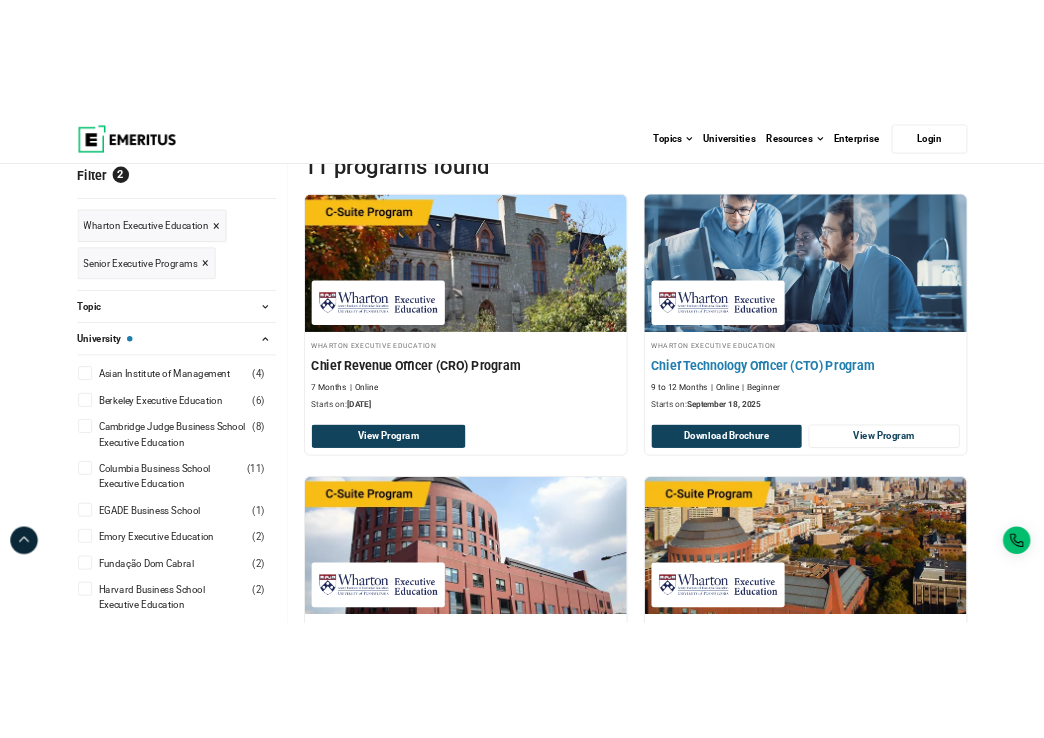 scroll, scrollTop: 255, scrollLeft: 0, axis: vertical 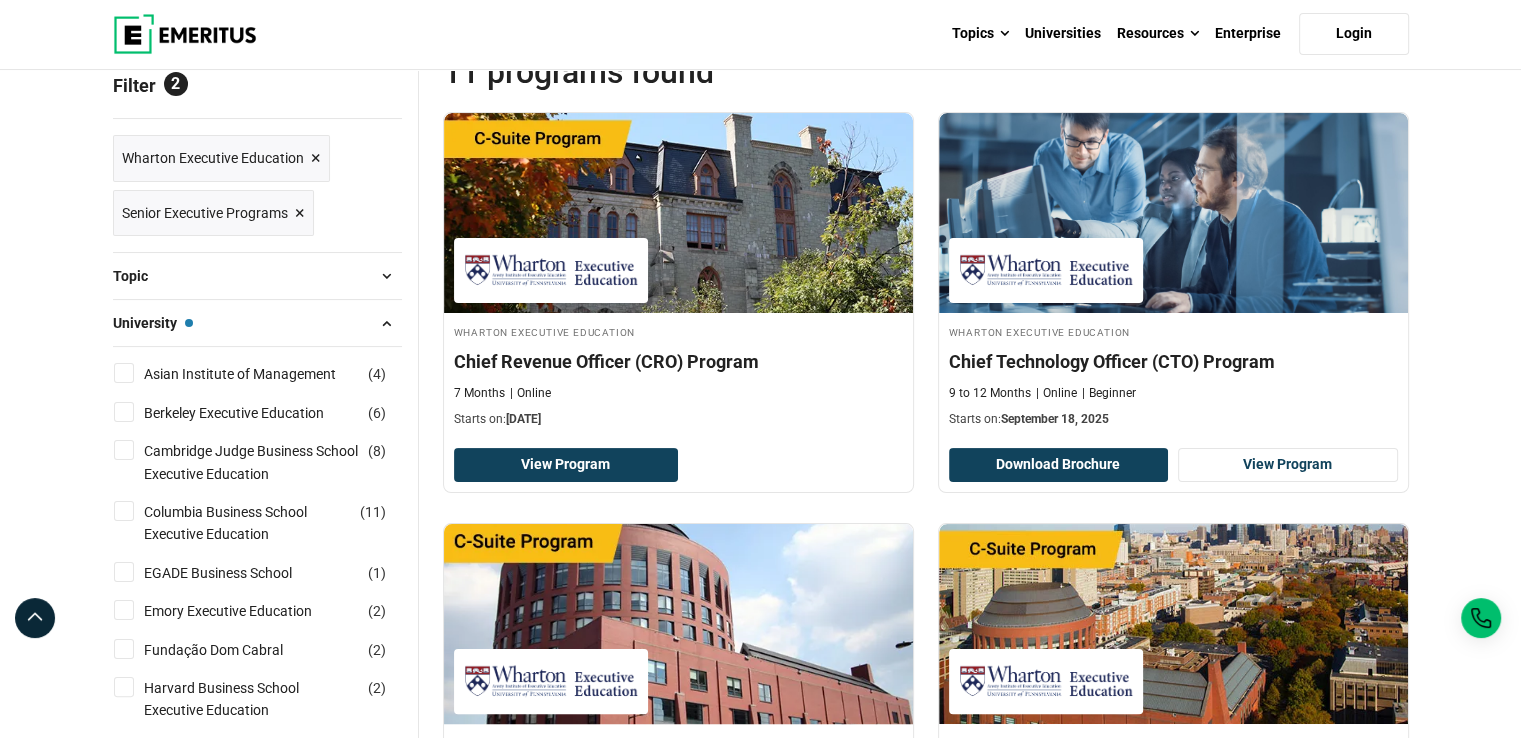 click at bounding box center (678, 624) 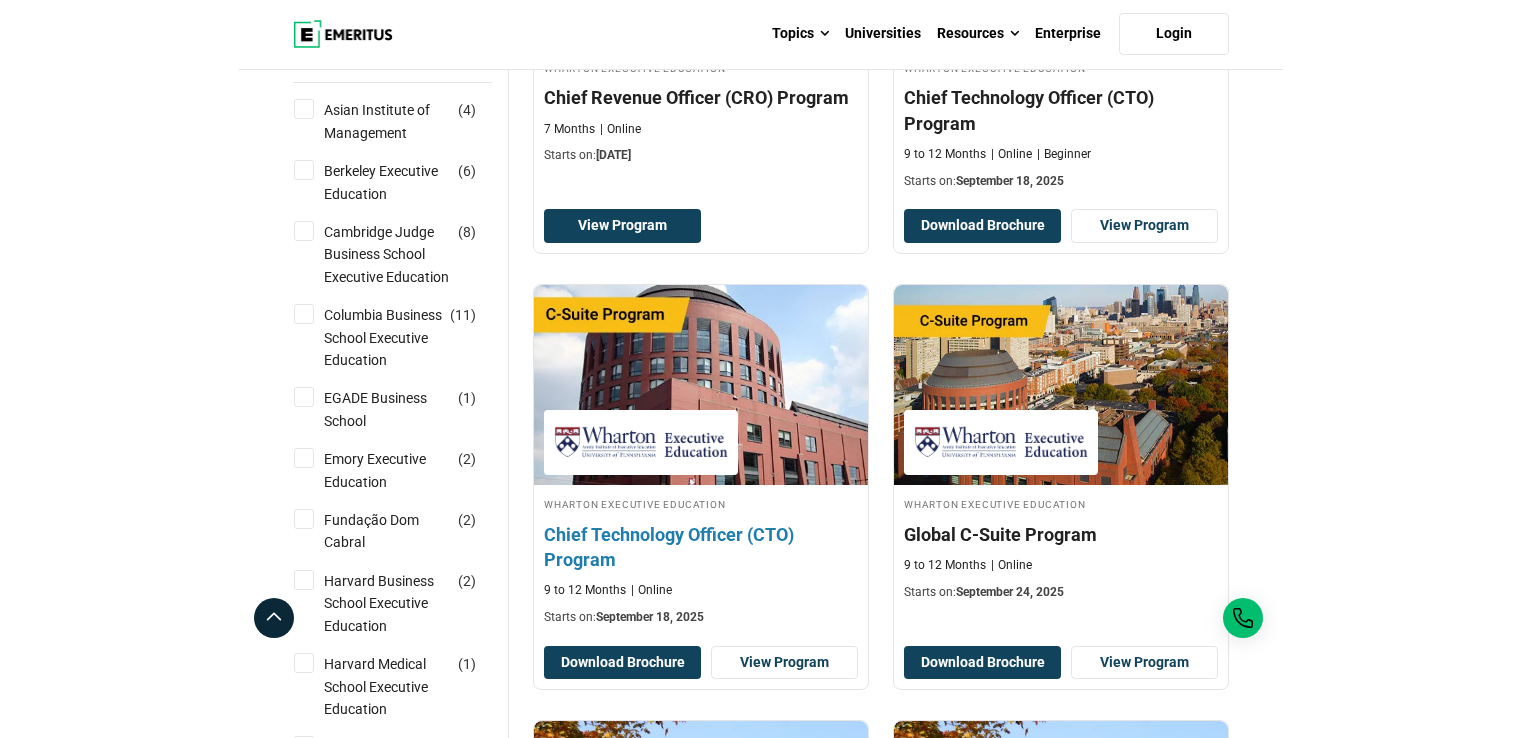 scroll, scrollTop: 521, scrollLeft: 0, axis: vertical 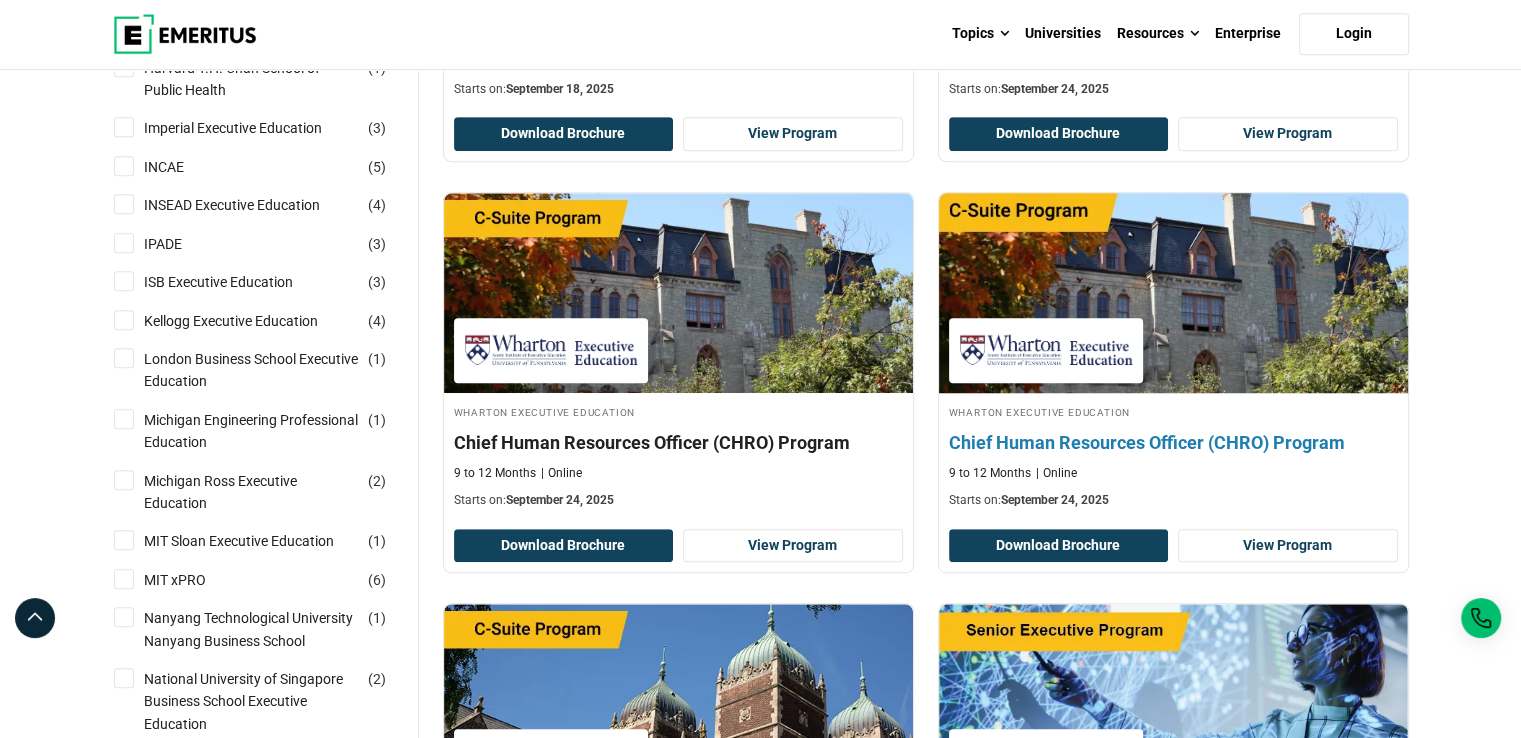 click at bounding box center [678, 293] 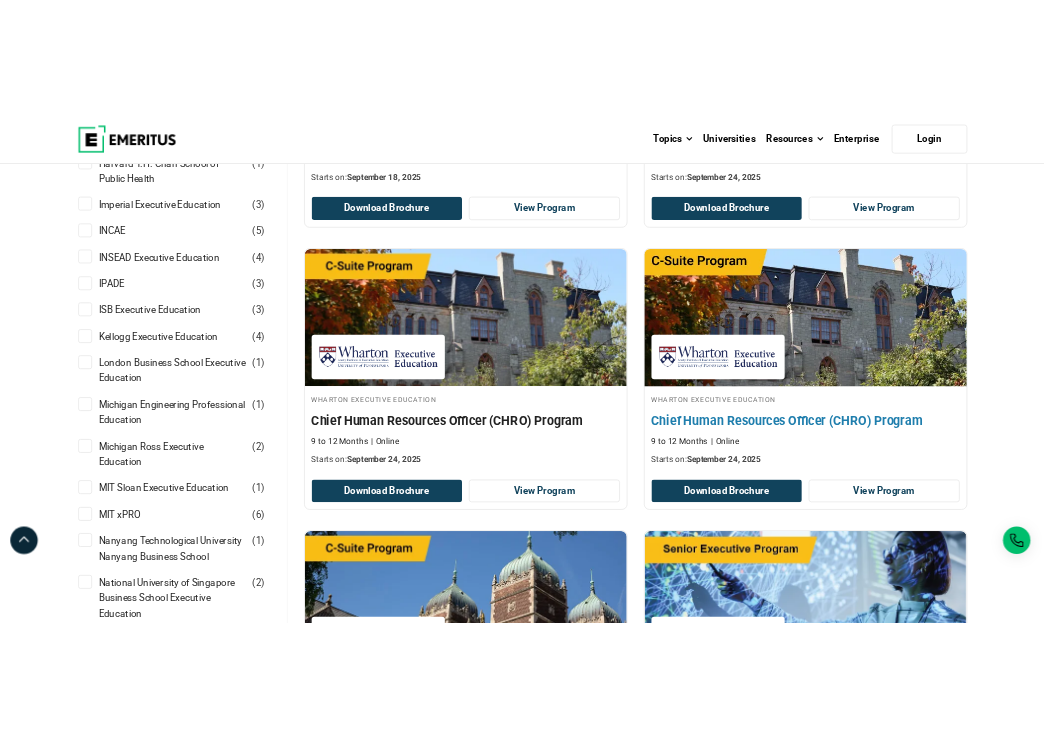 scroll, scrollTop: 996, scrollLeft: 0, axis: vertical 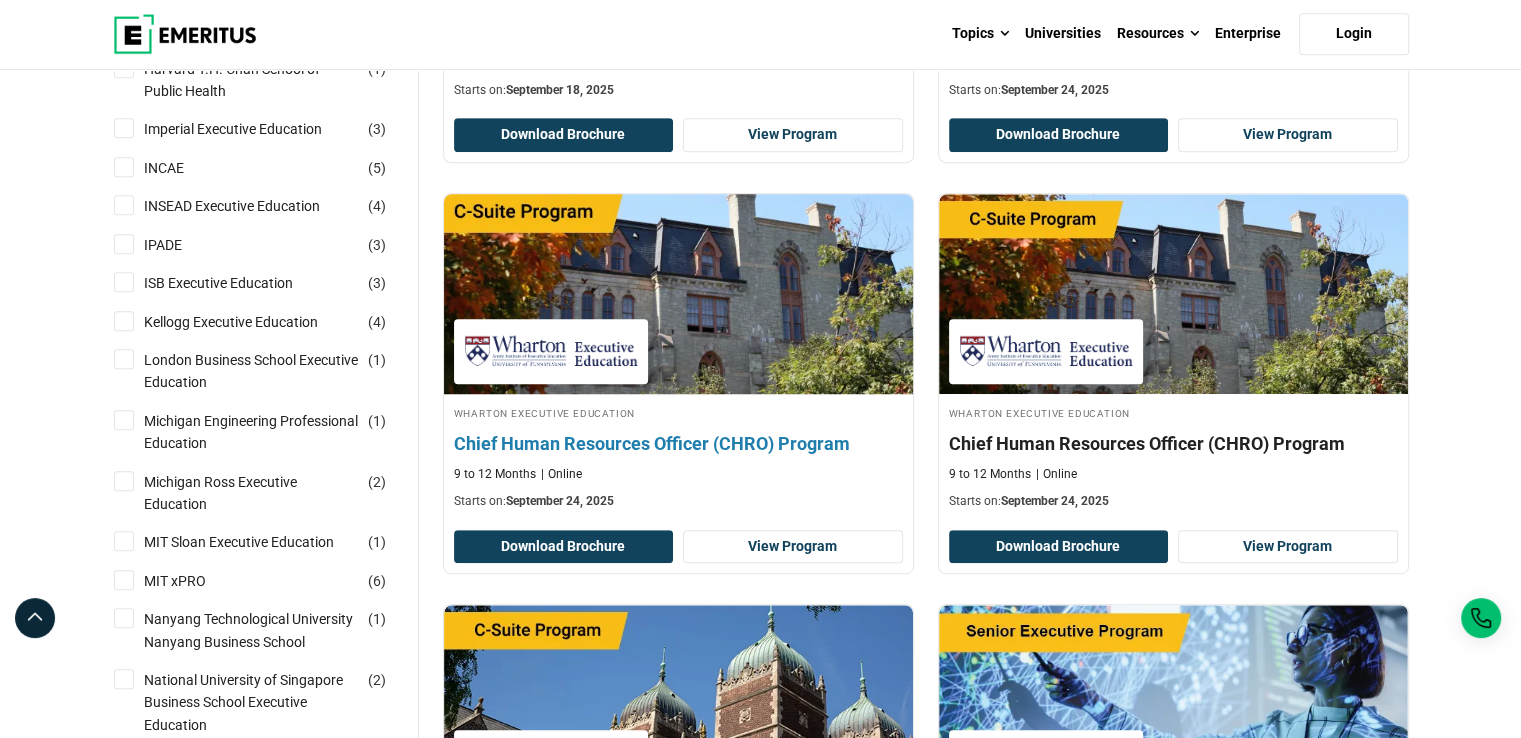 click at bounding box center (678, 294) 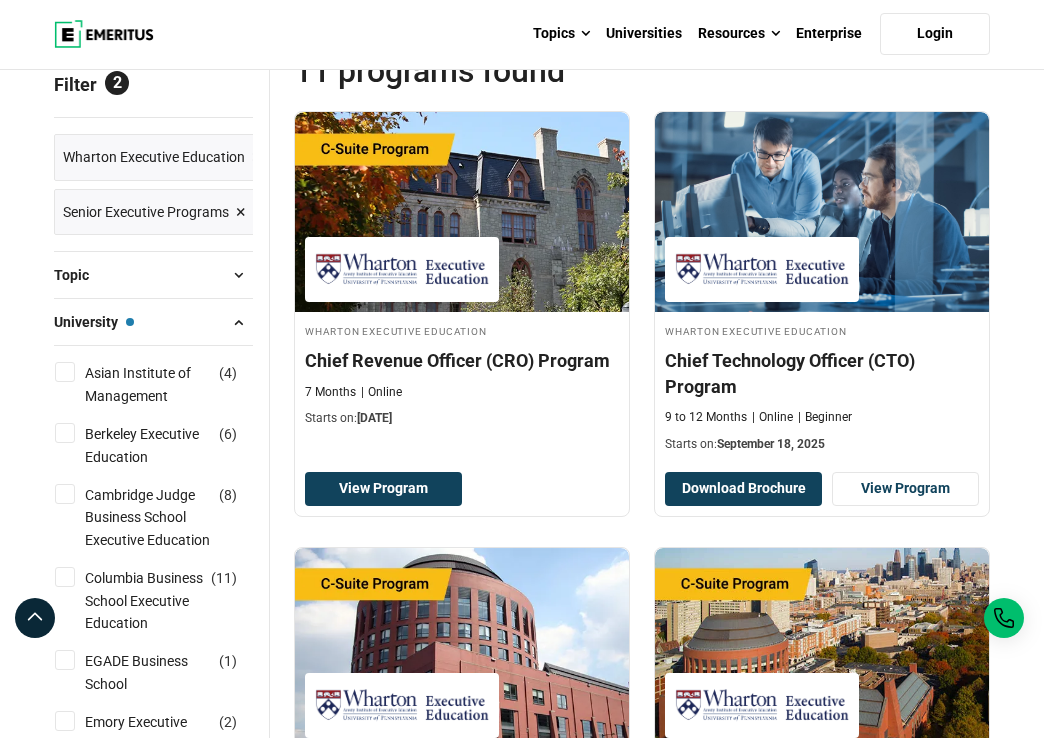 scroll, scrollTop: 257, scrollLeft: 0, axis: vertical 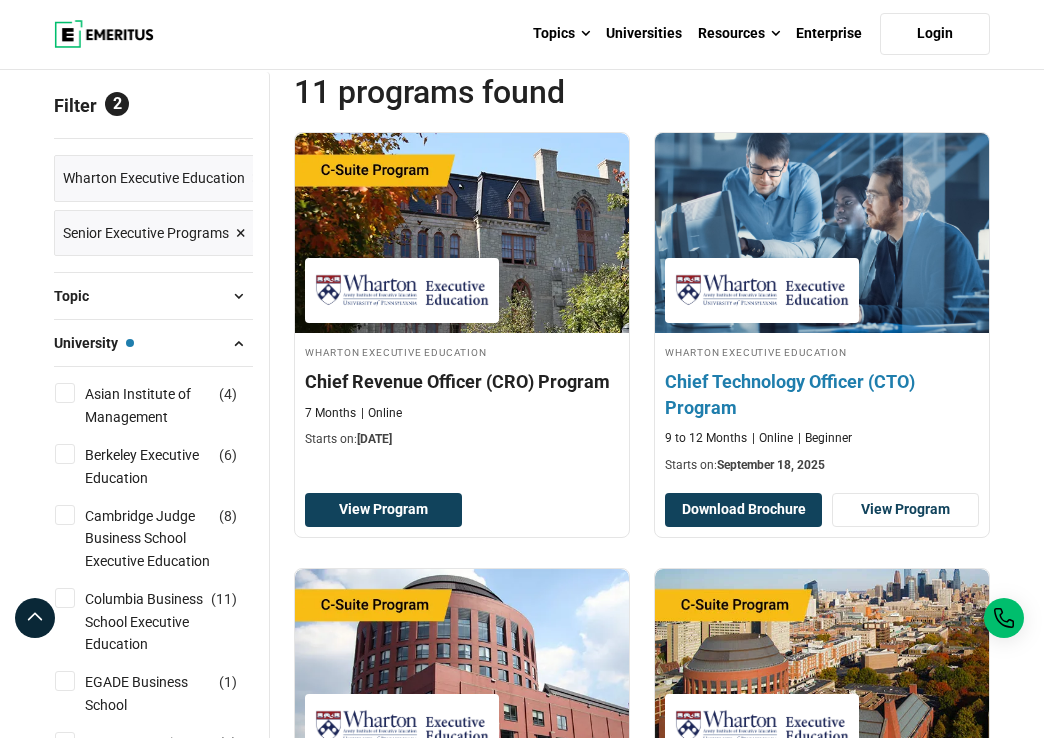 click at bounding box center [821, 233] 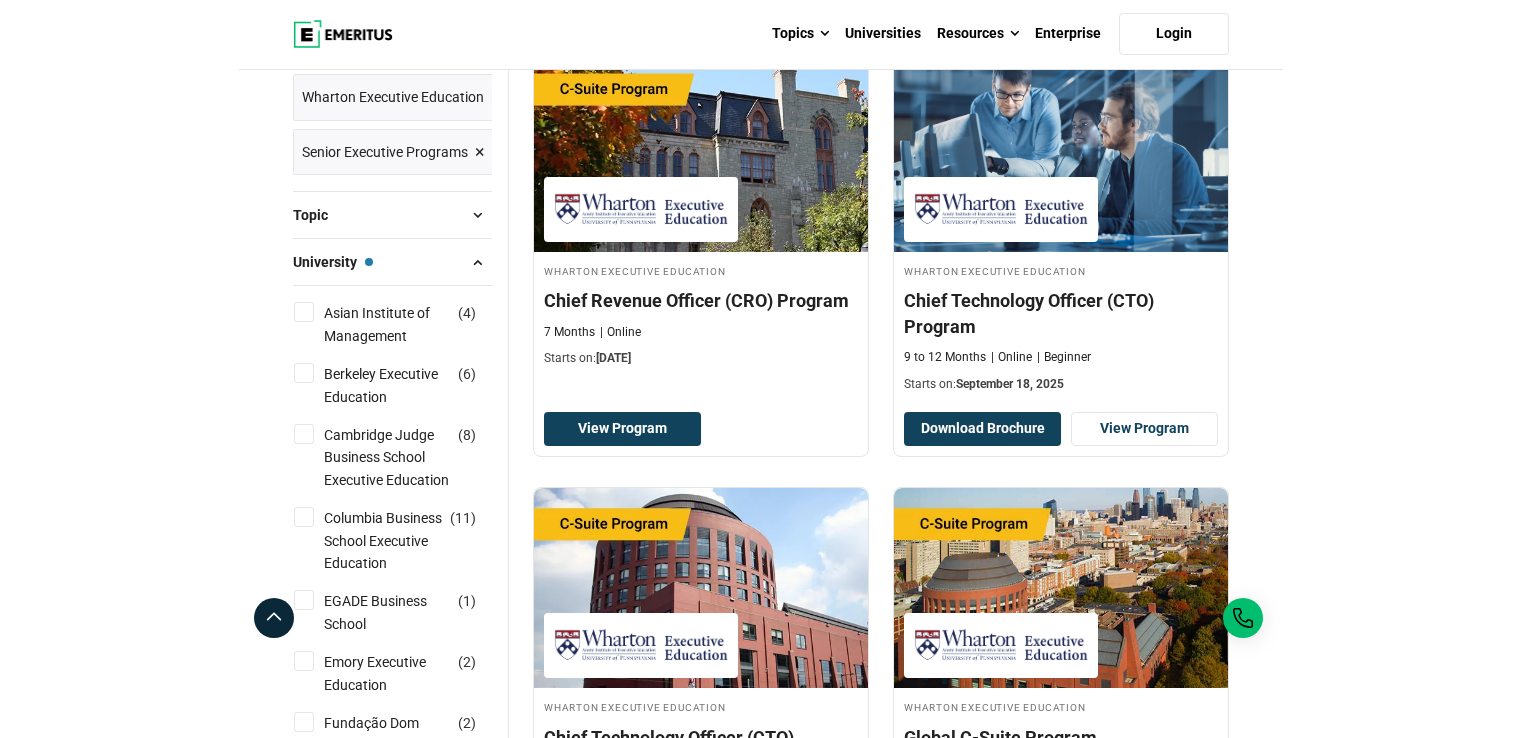 scroll, scrollTop: 317, scrollLeft: 0, axis: vertical 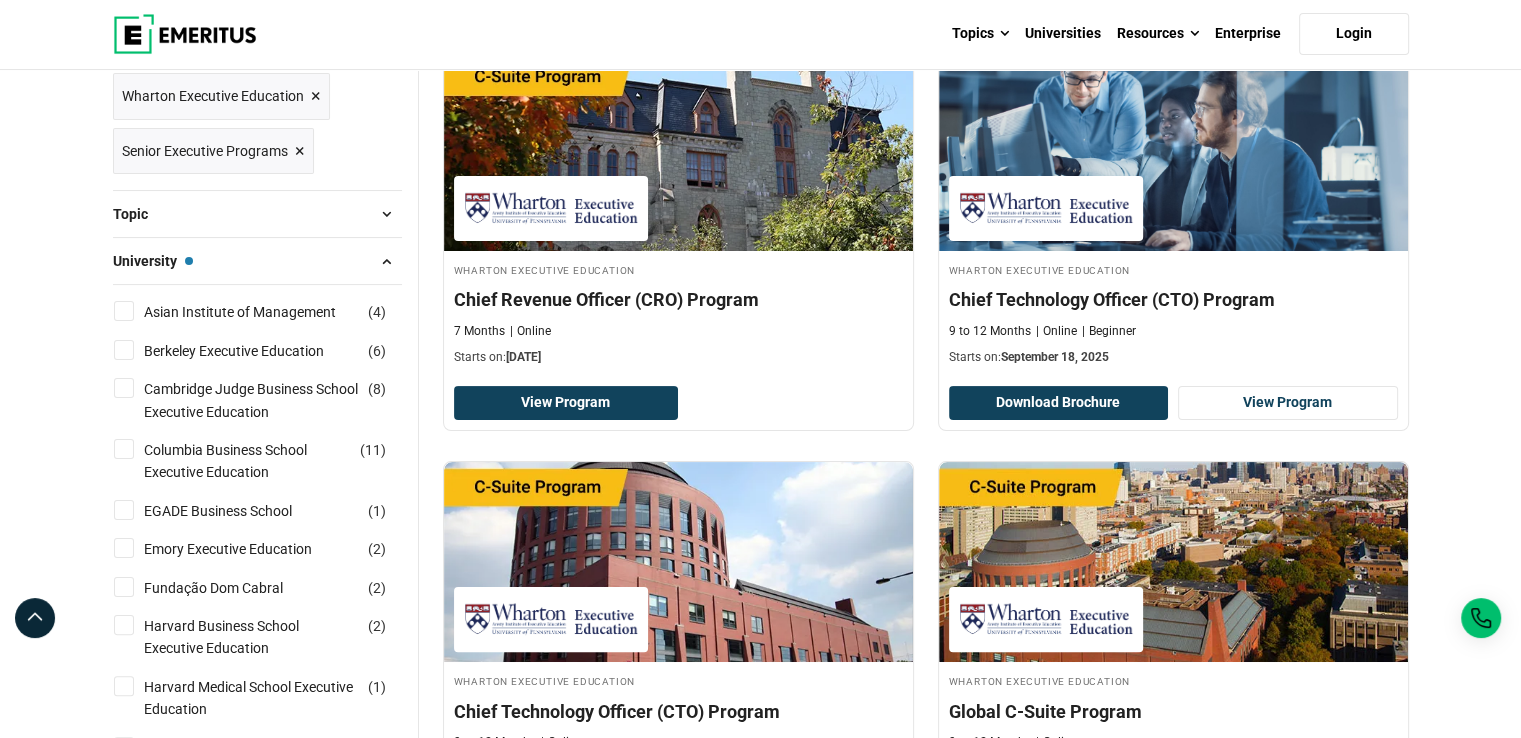 click on "Explore
Programs
leadership marketing project management data science product management
2" at bounding box center (760, 1697) 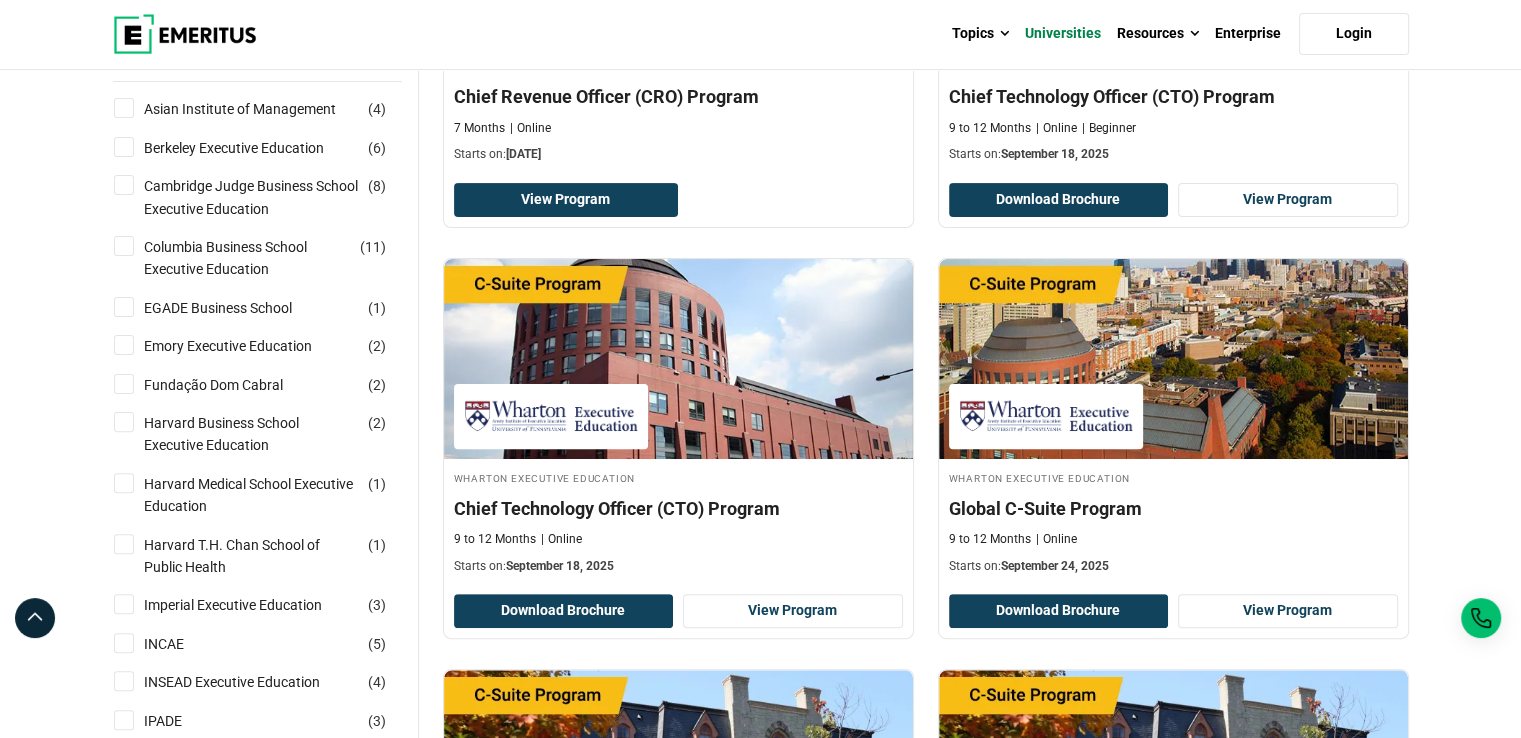 scroll, scrollTop: 520, scrollLeft: 0, axis: vertical 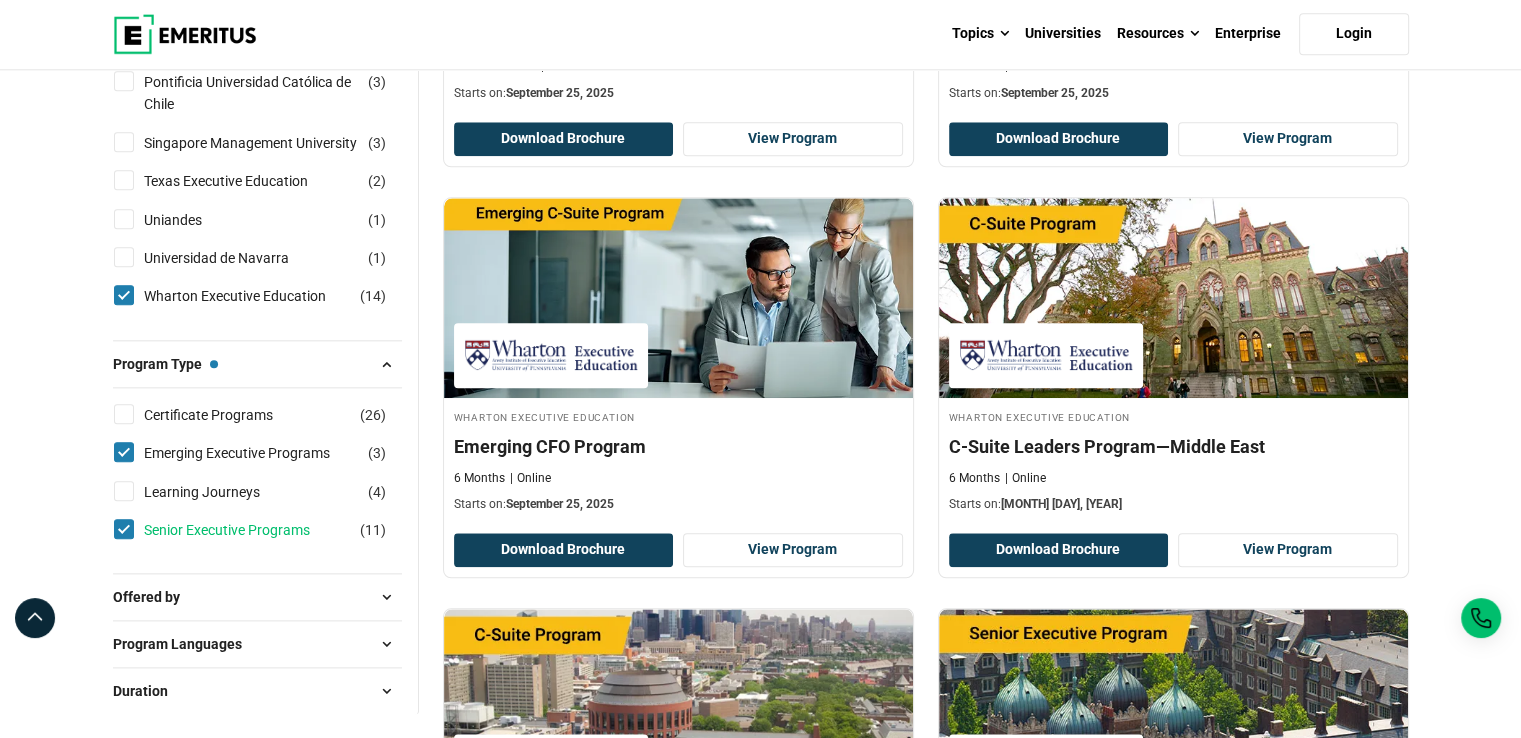 click on "Senior Executive Programs" at bounding box center (247, 530) 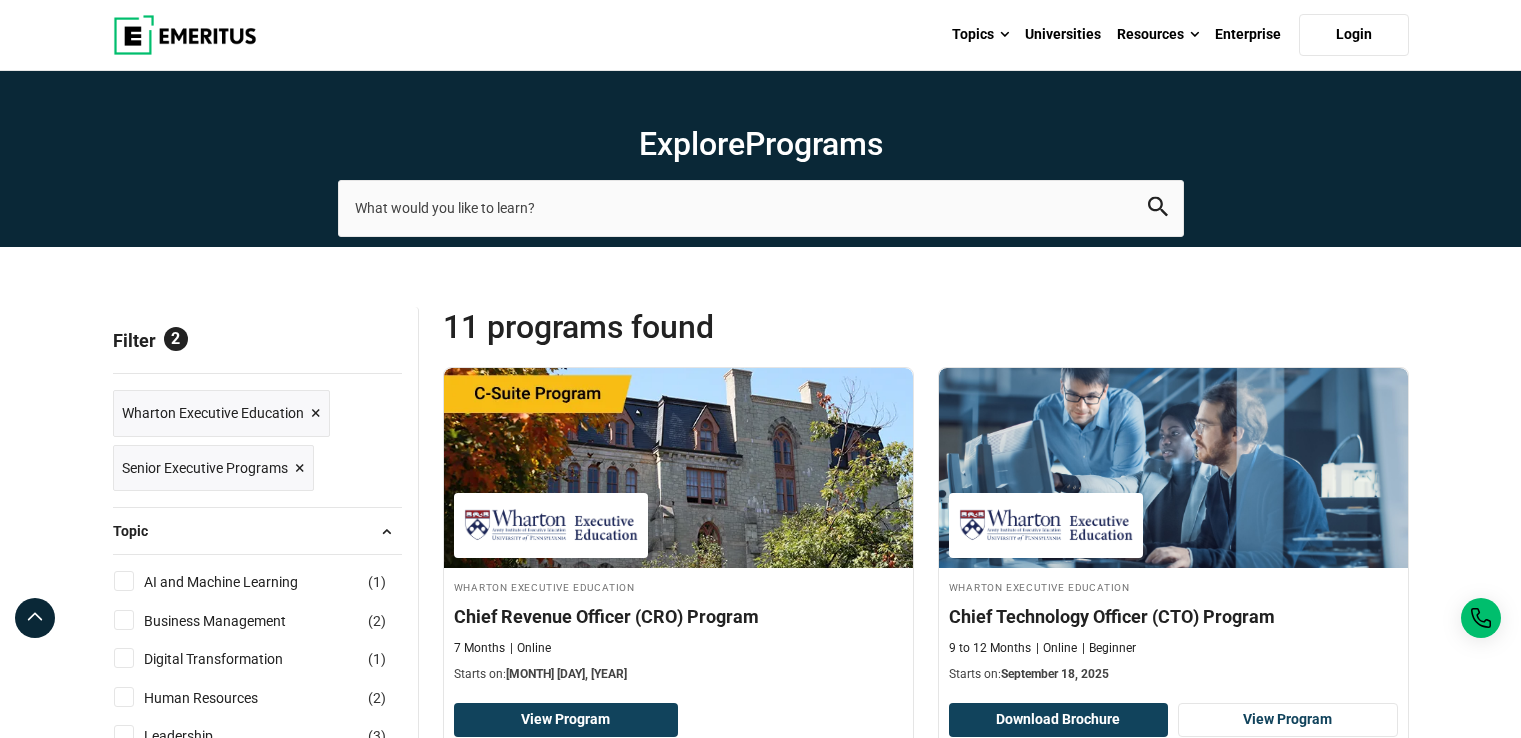 scroll, scrollTop: 406, scrollLeft: 0, axis: vertical 